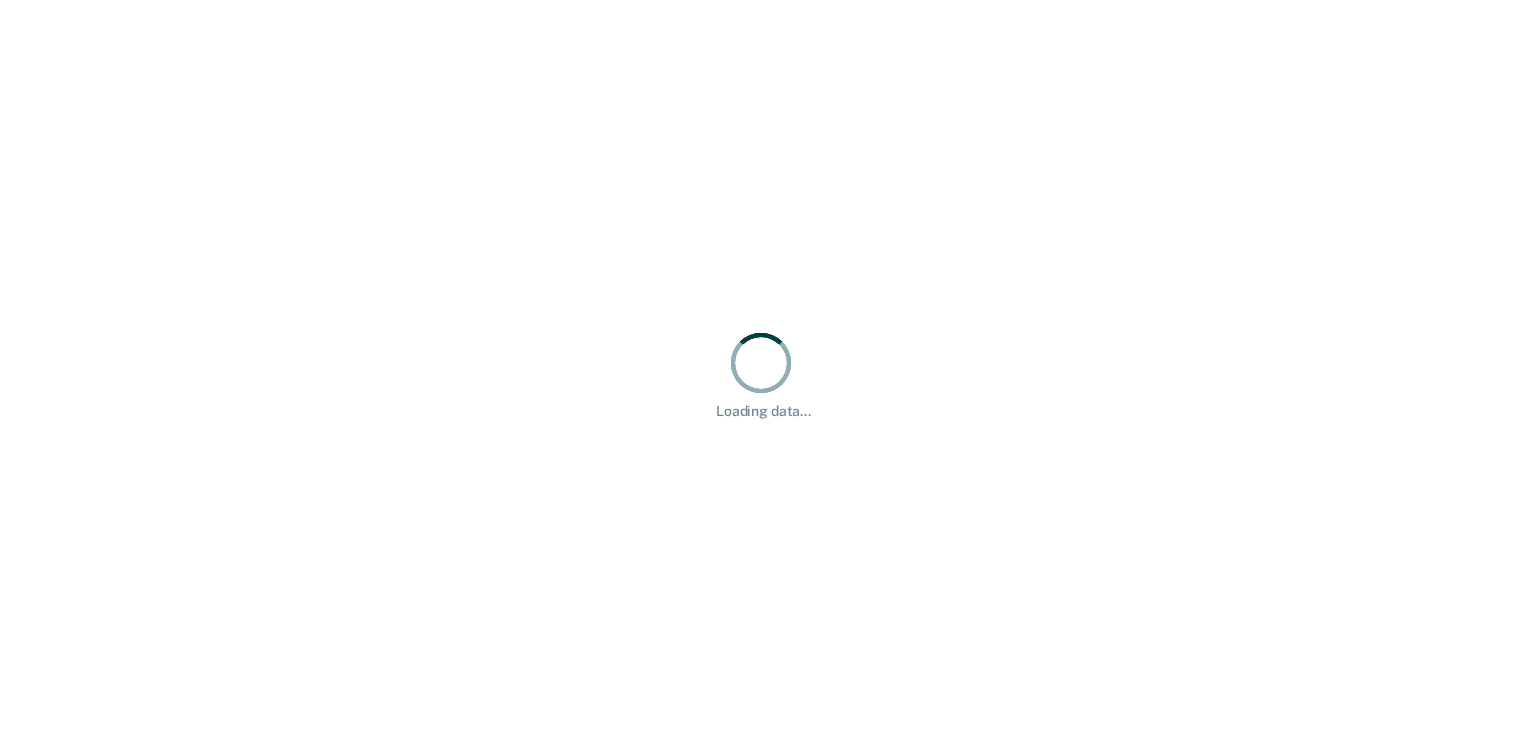 scroll, scrollTop: 0, scrollLeft: 0, axis: both 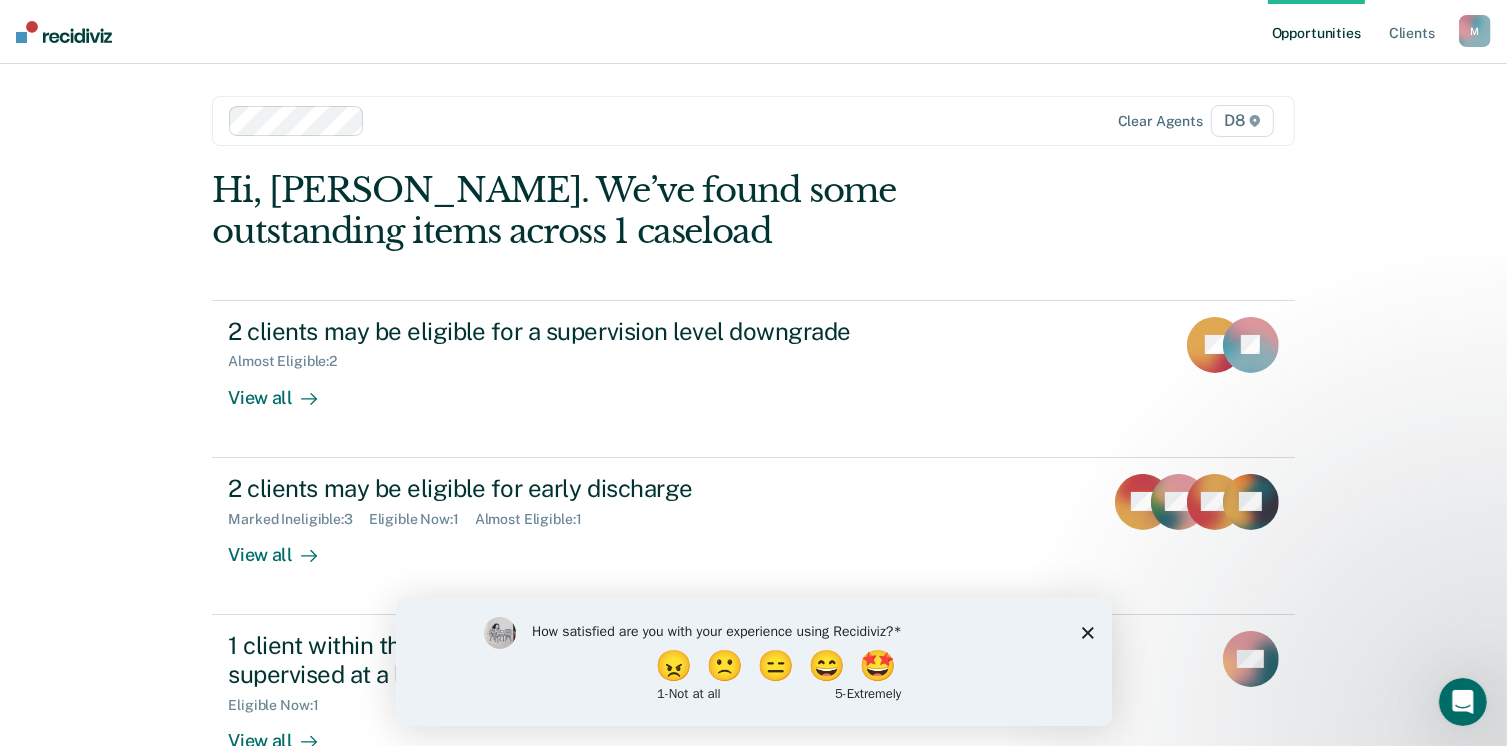 click 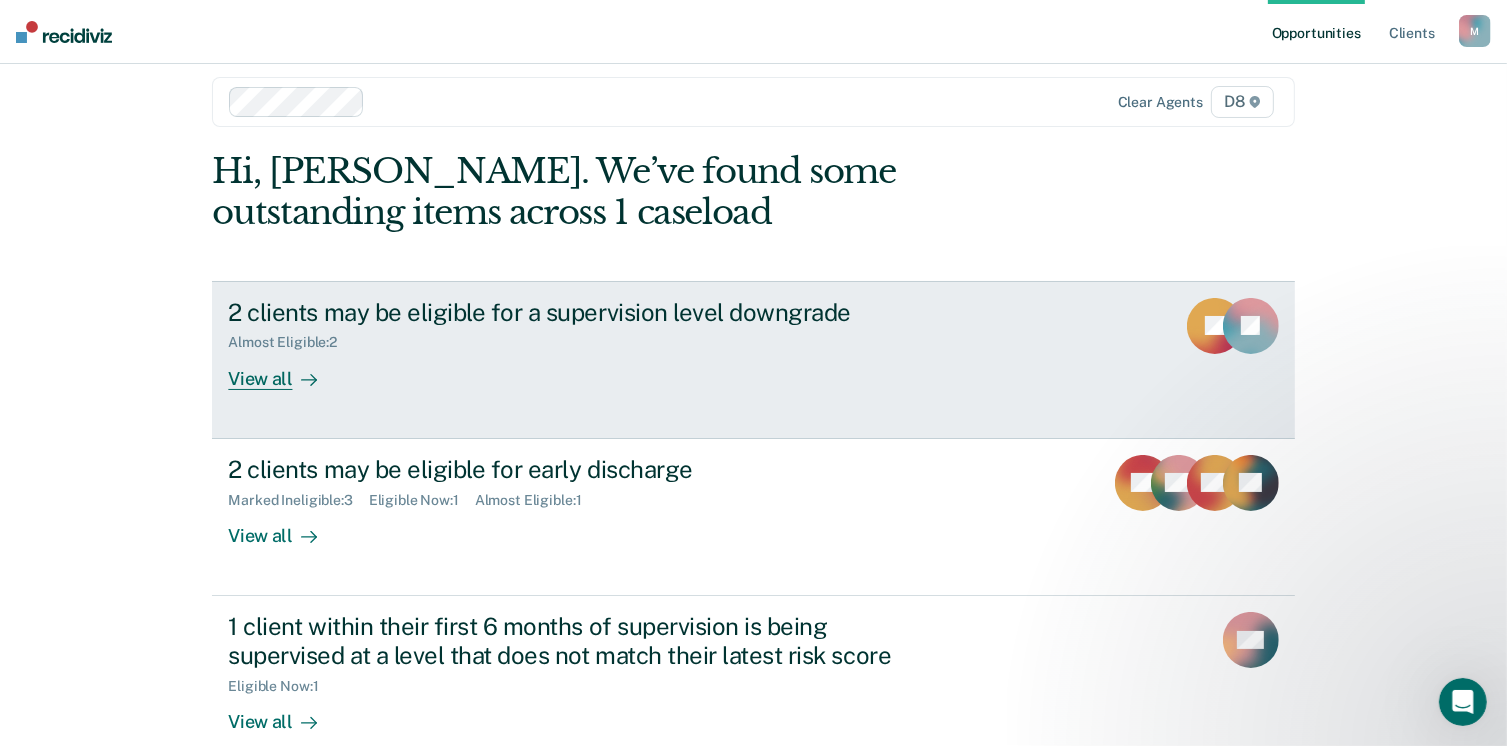 scroll, scrollTop: 0, scrollLeft: 0, axis: both 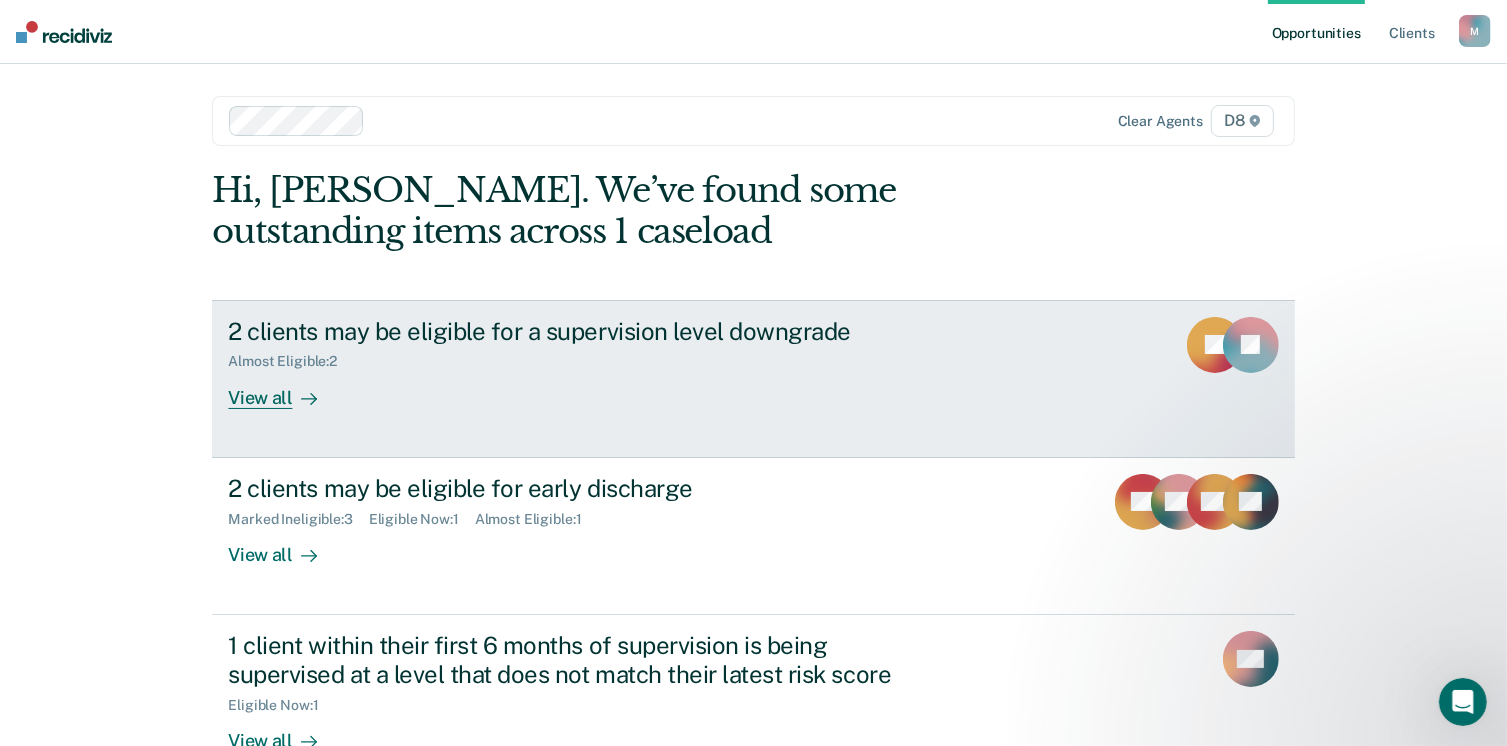 click on "View all" at bounding box center [284, 389] 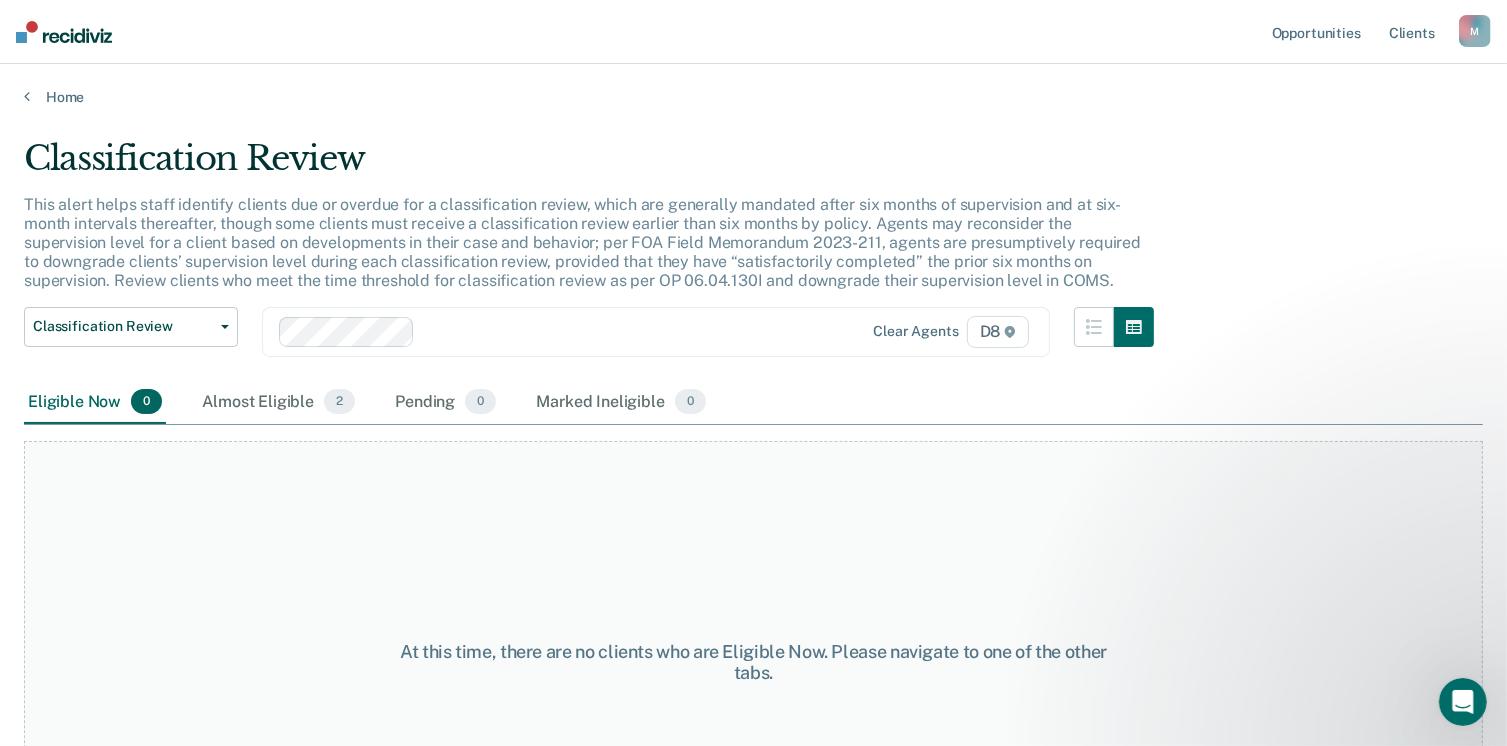 scroll, scrollTop: 100, scrollLeft: 0, axis: vertical 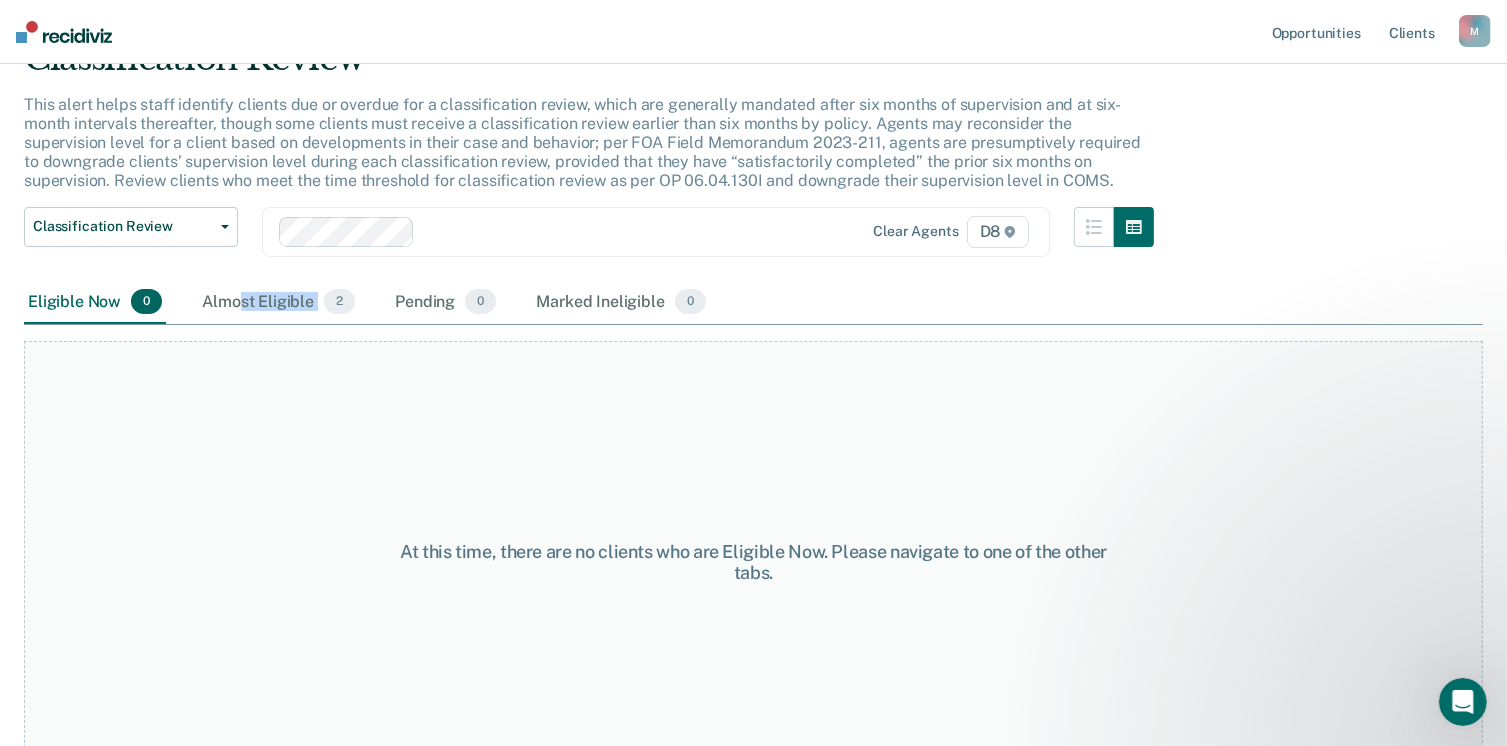 click on "Almost Eligible 2" at bounding box center (278, 303) 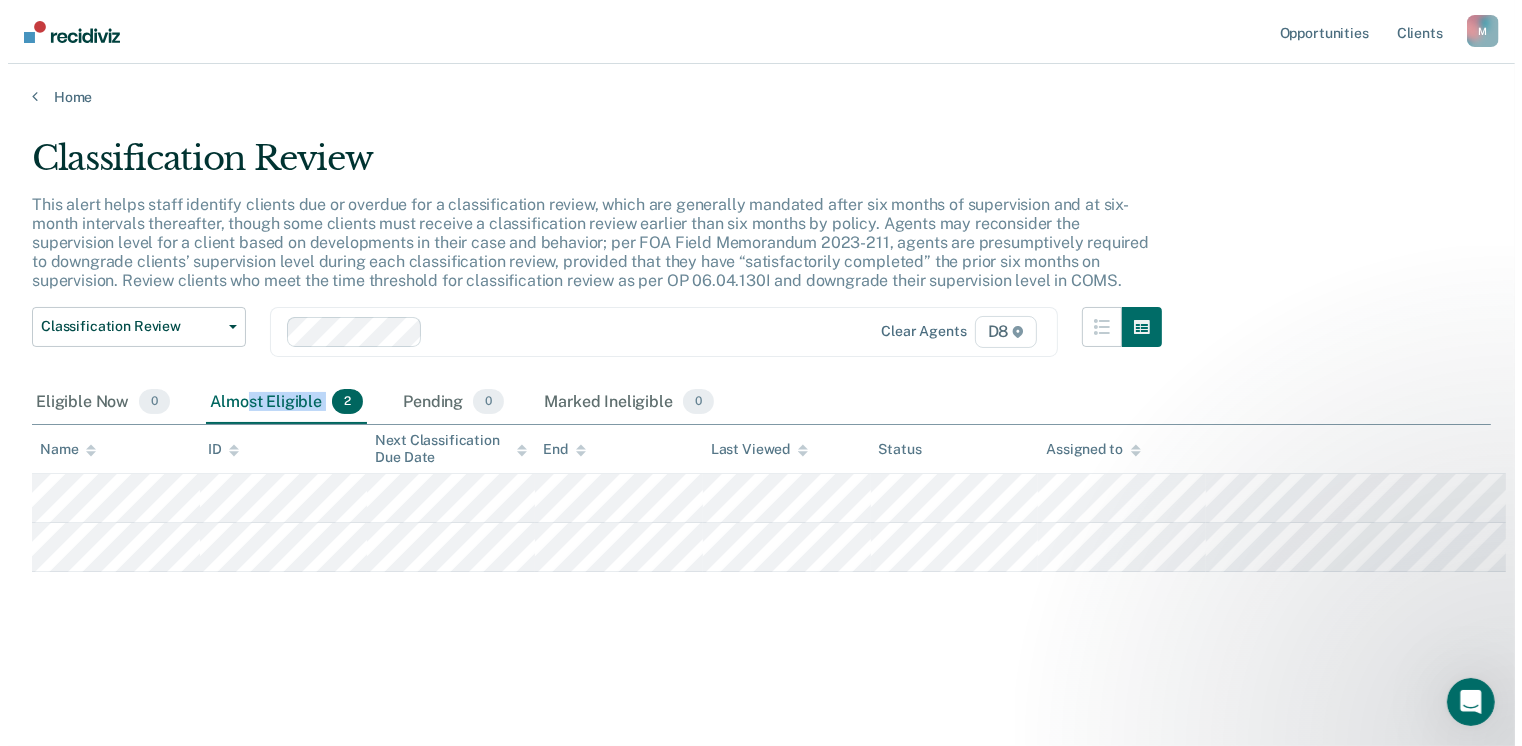 scroll, scrollTop: 0, scrollLeft: 0, axis: both 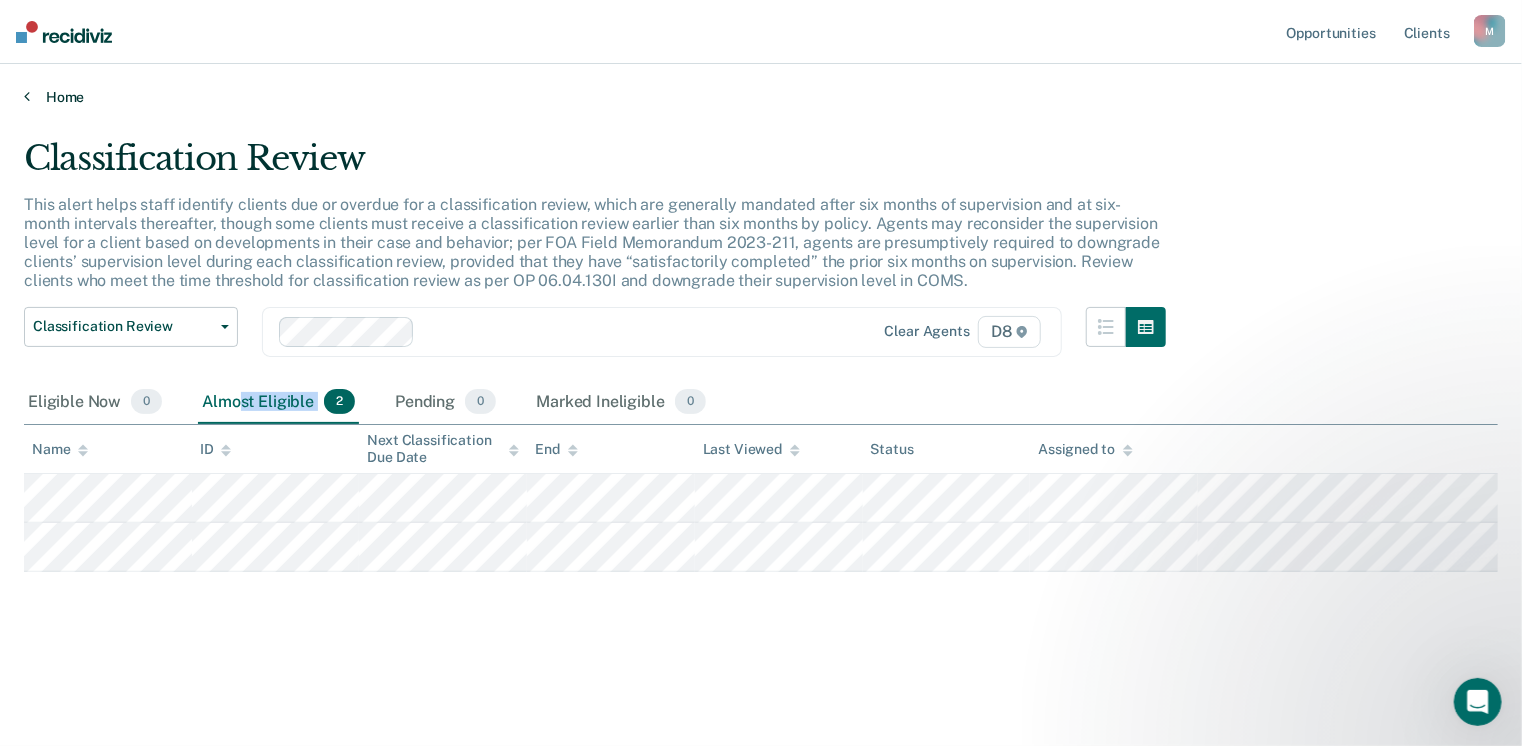 click on "Home" at bounding box center [761, 97] 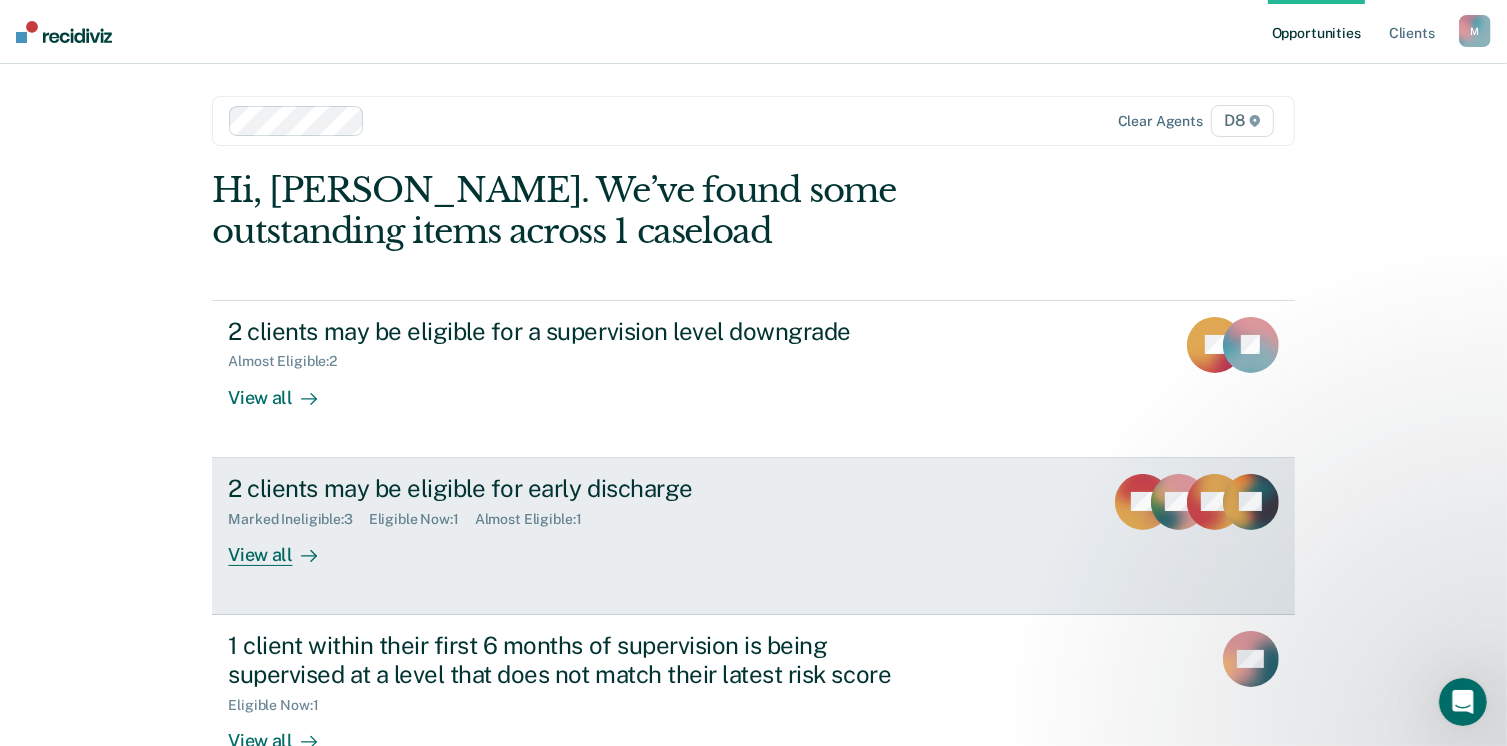 click on "View all" at bounding box center [284, 546] 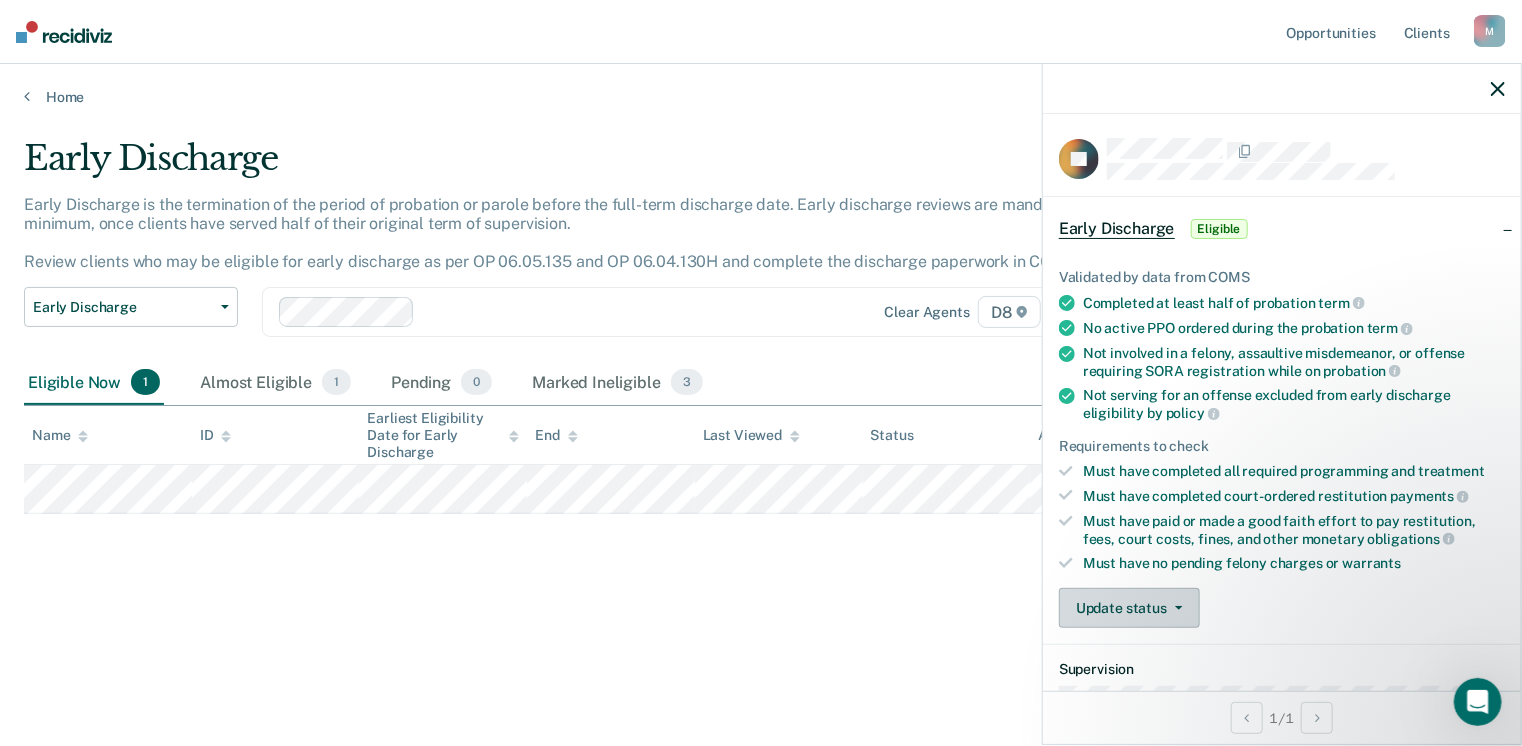click on "Update status" at bounding box center (1129, 608) 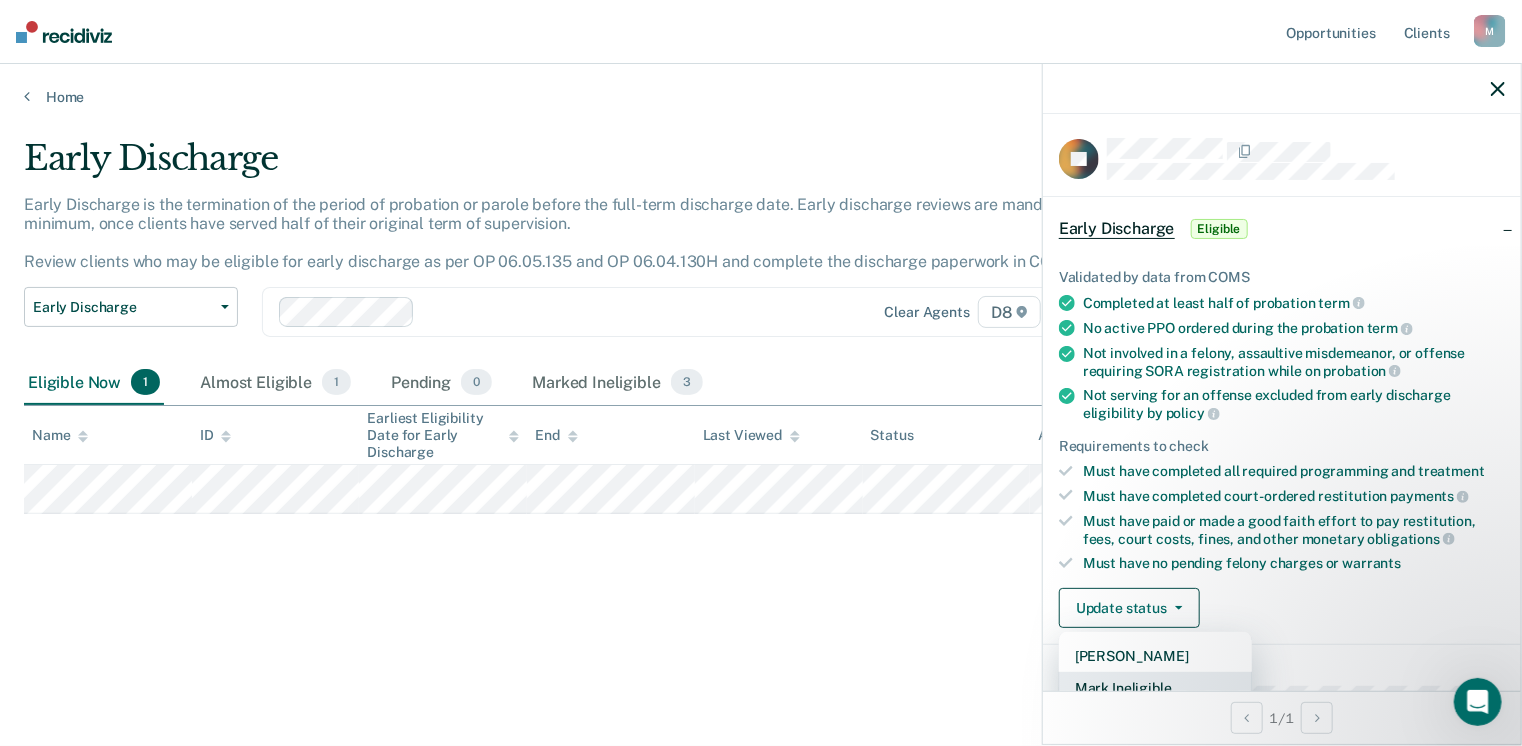 scroll, scrollTop: 5, scrollLeft: 0, axis: vertical 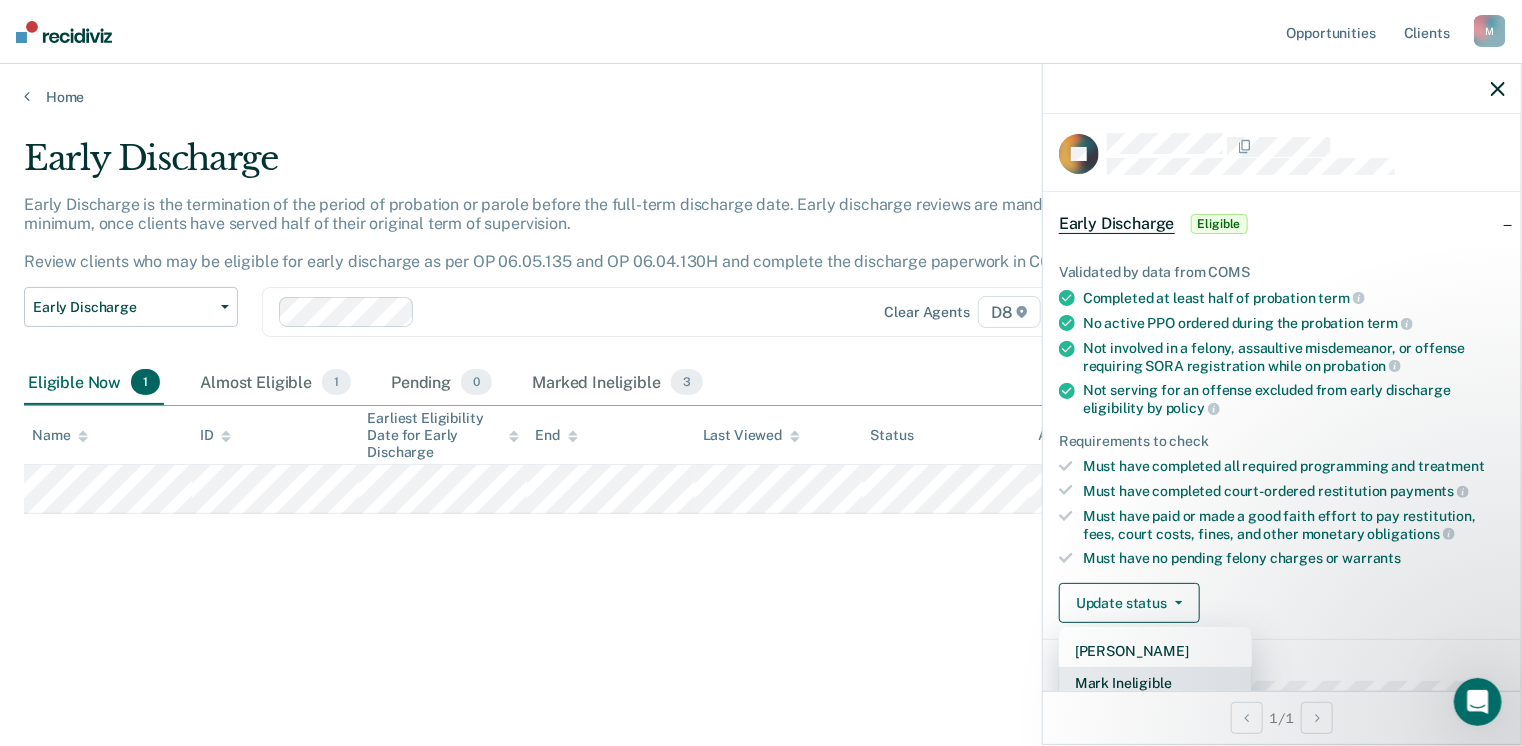 click on "Mark Ineligible" at bounding box center (1155, 683) 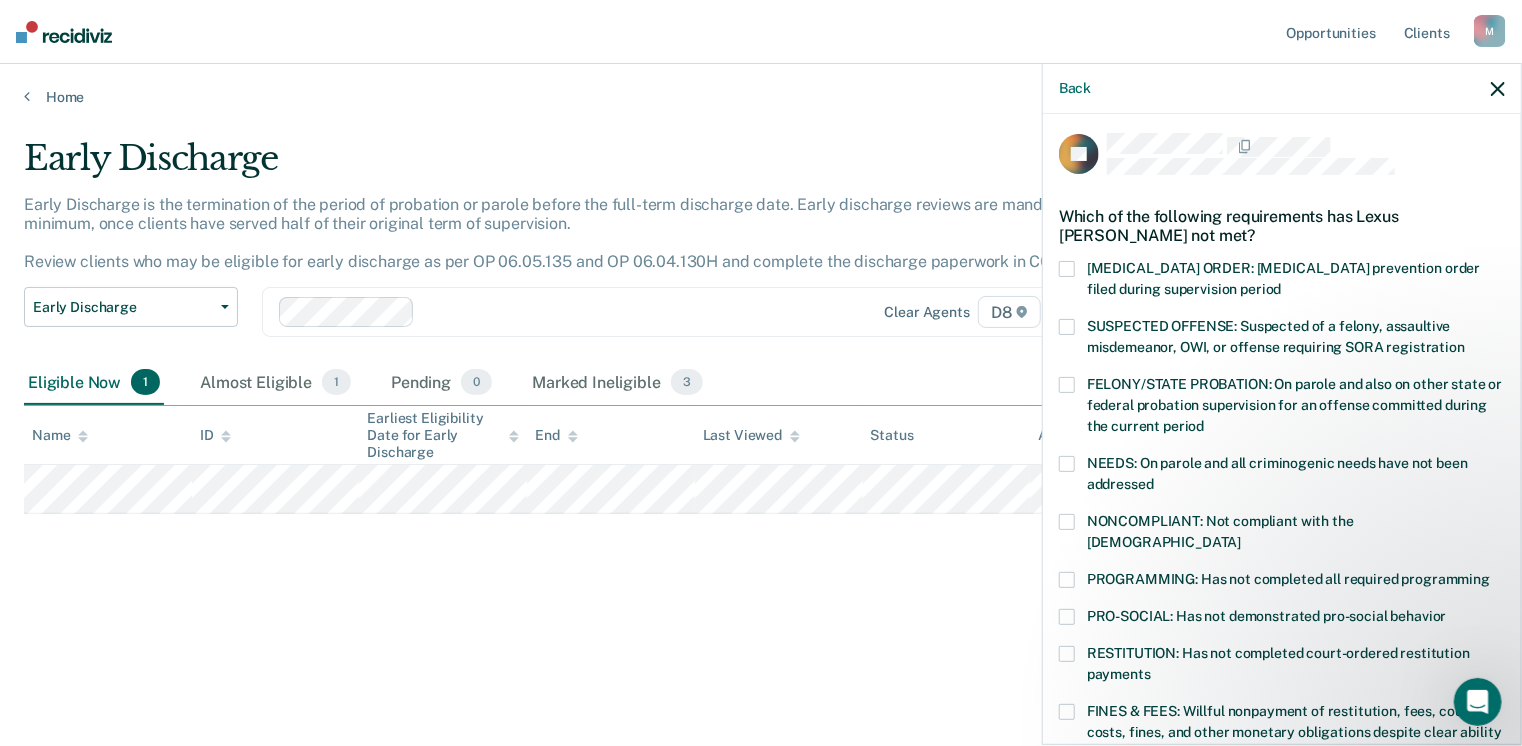 scroll, scrollTop: 105, scrollLeft: 0, axis: vertical 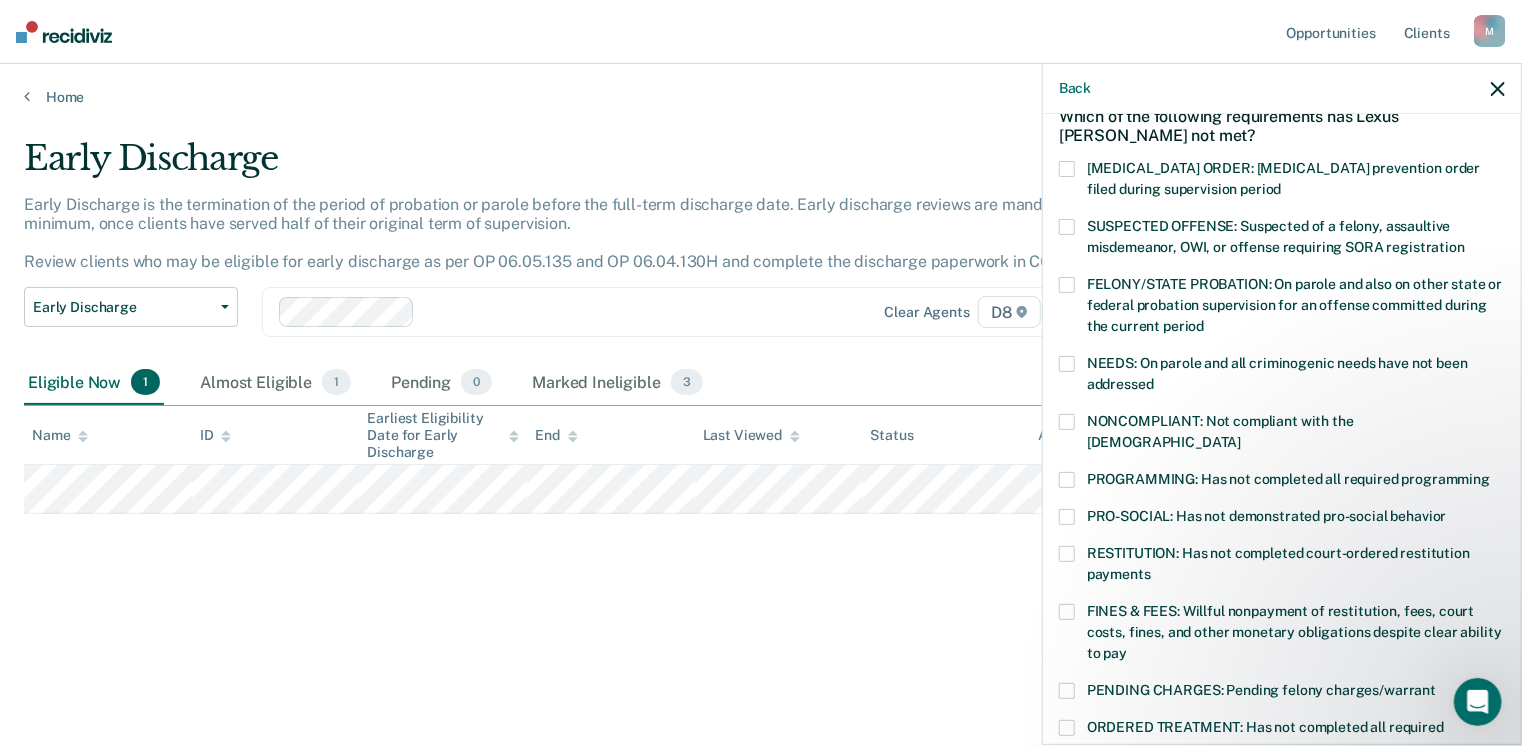click at bounding box center (1067, 480) 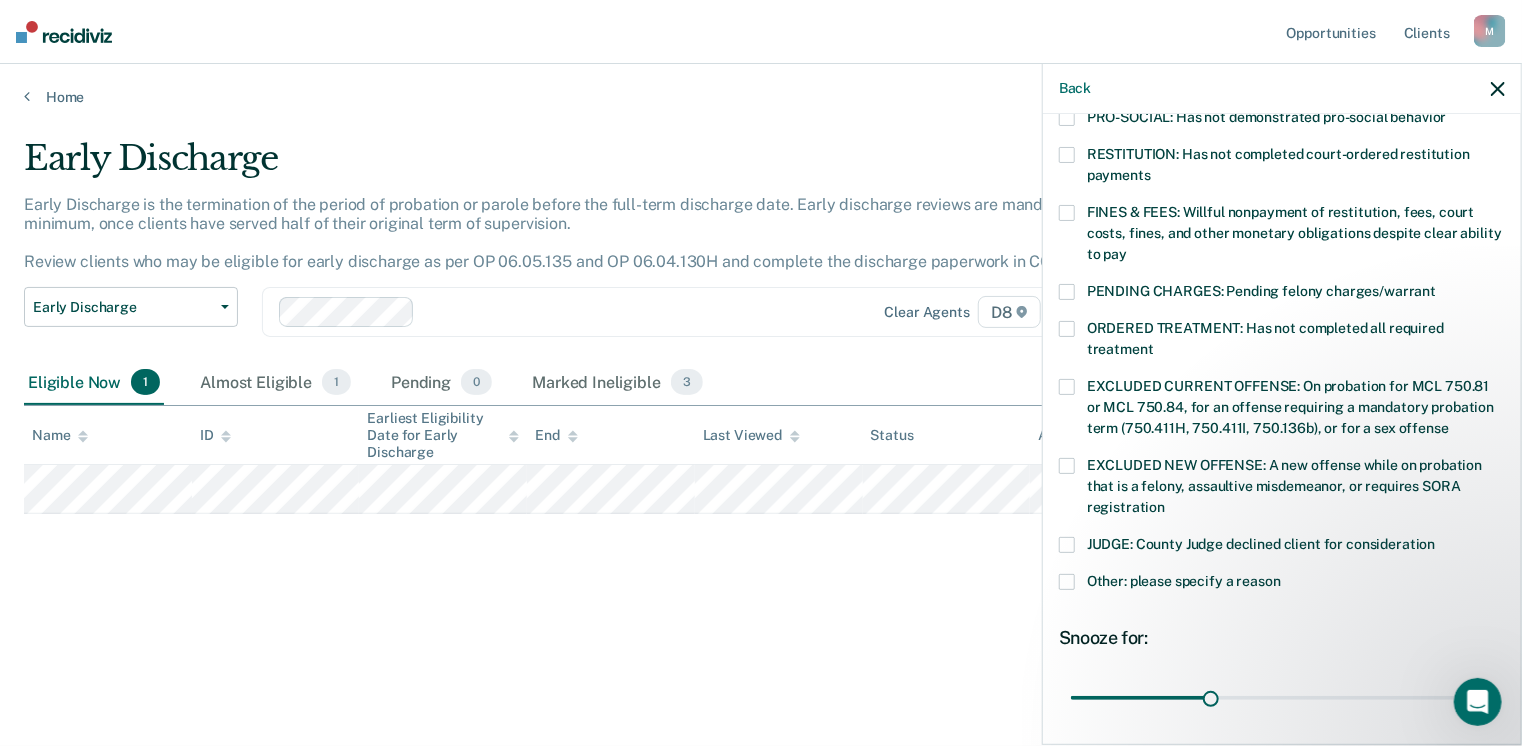 scroll, scrollTop: 505, scrollLeft: 0, axis: vertical 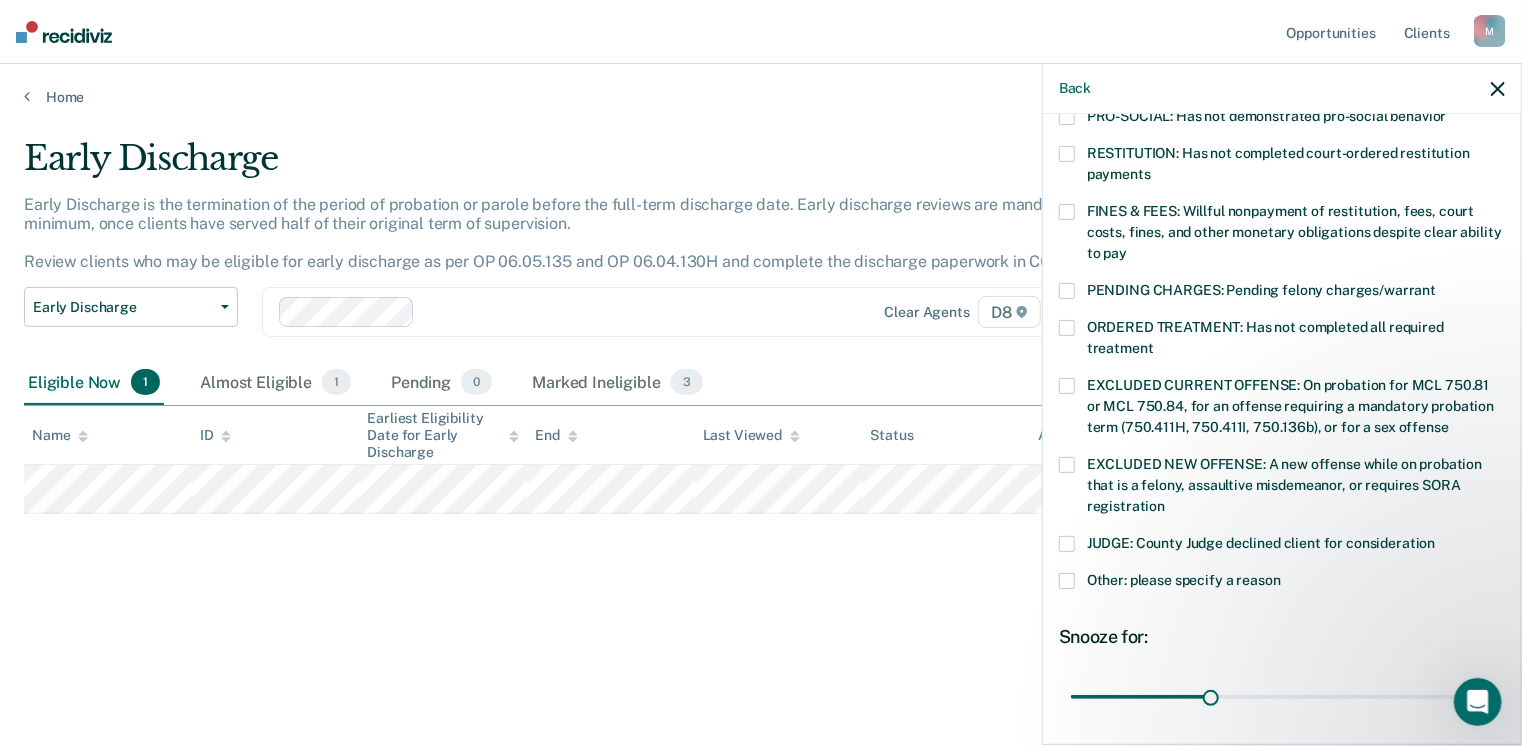 click at bounding box center [1067, 581] 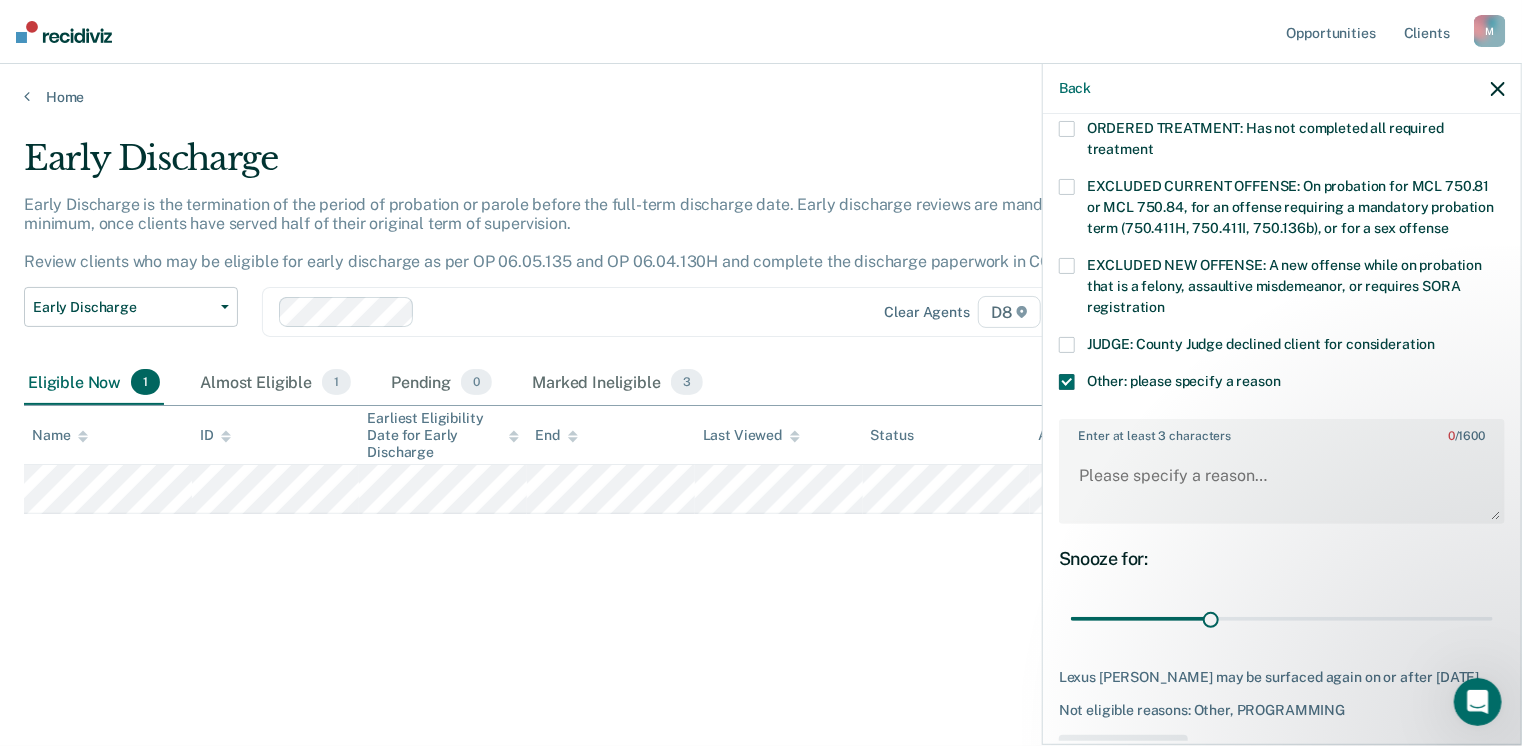 scroll, scrollTop: 705, scrollLeft: 0, axis: vertical 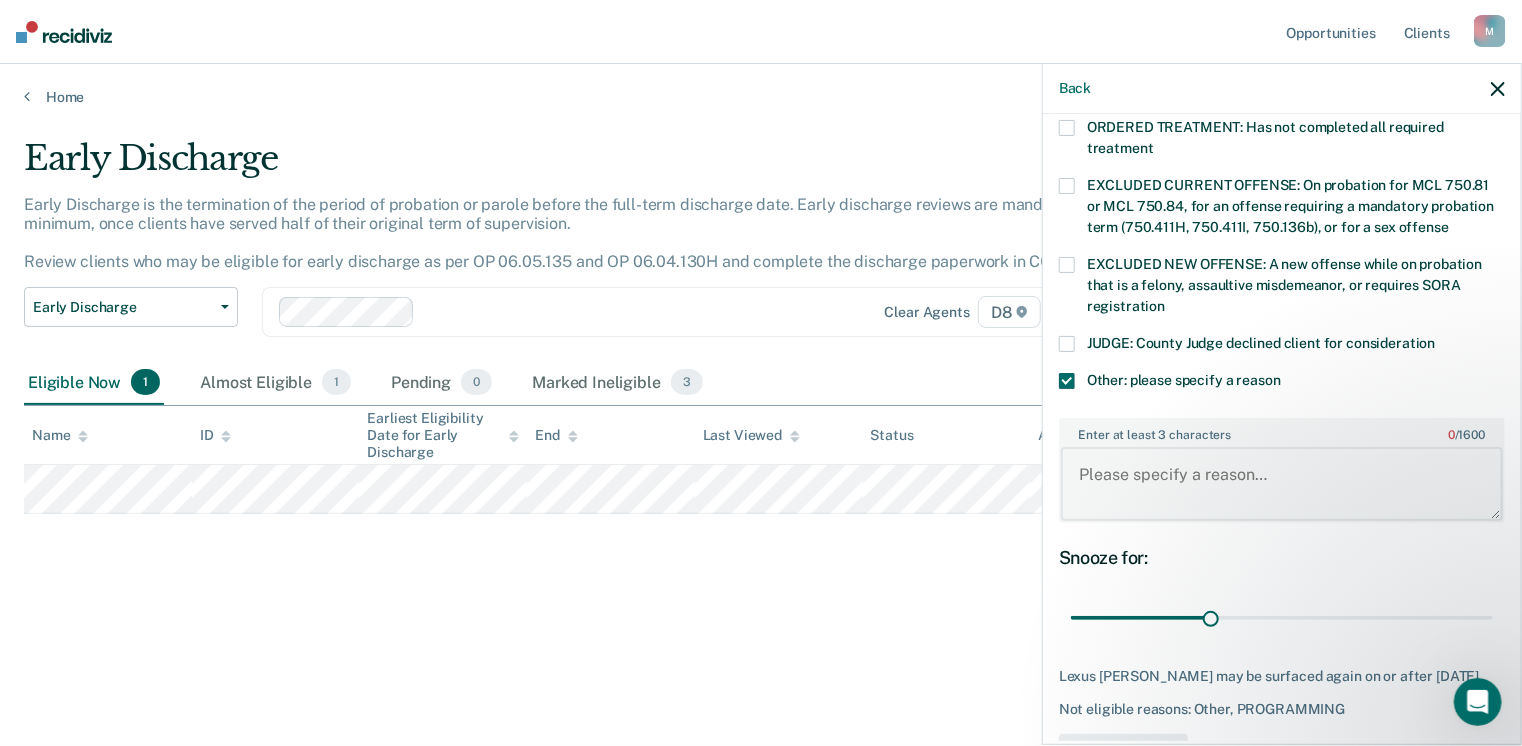 click on "Enter at least 3 characters 0  /  1600" at bounding box center [1282, 484] 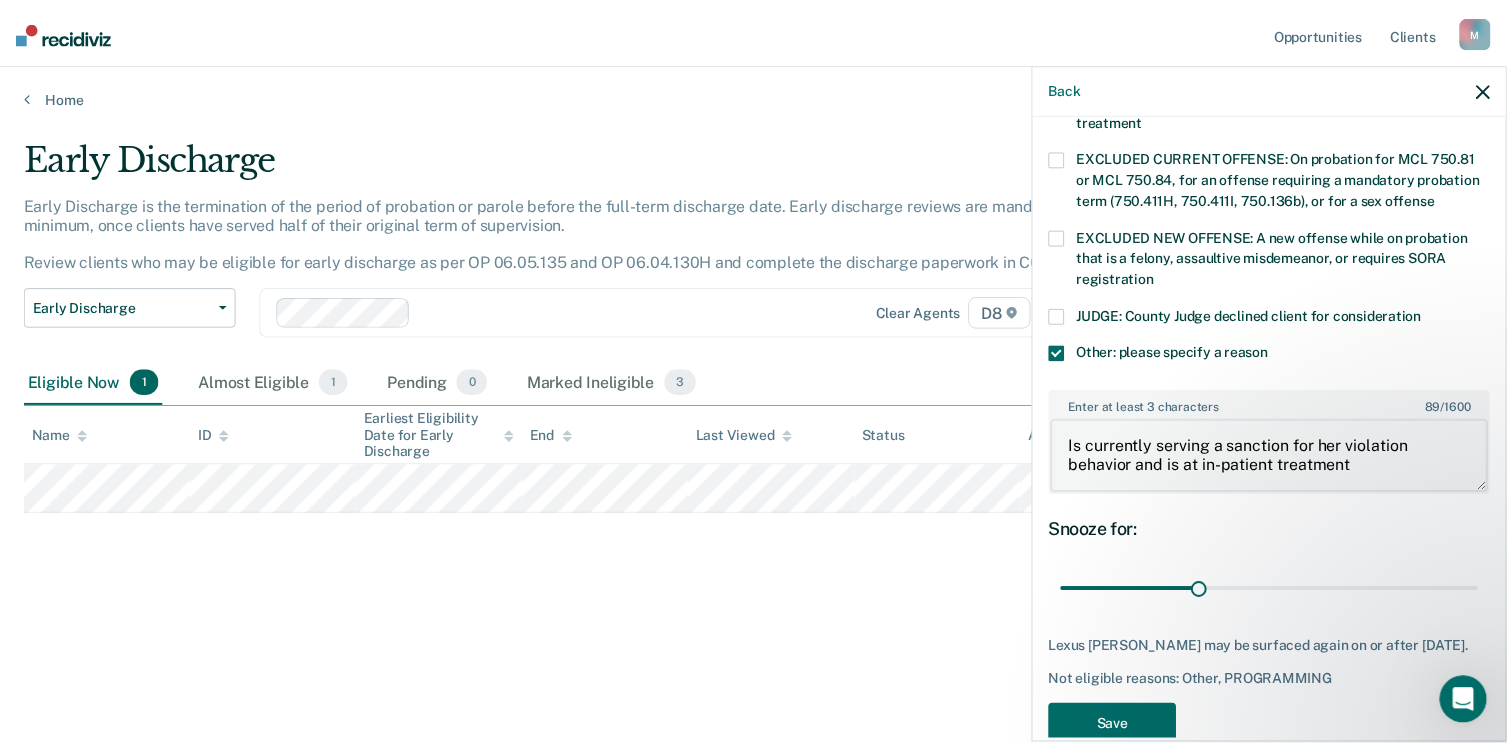 scroll, scrollTop: 749, scrollLeft: 0, axis: vertical 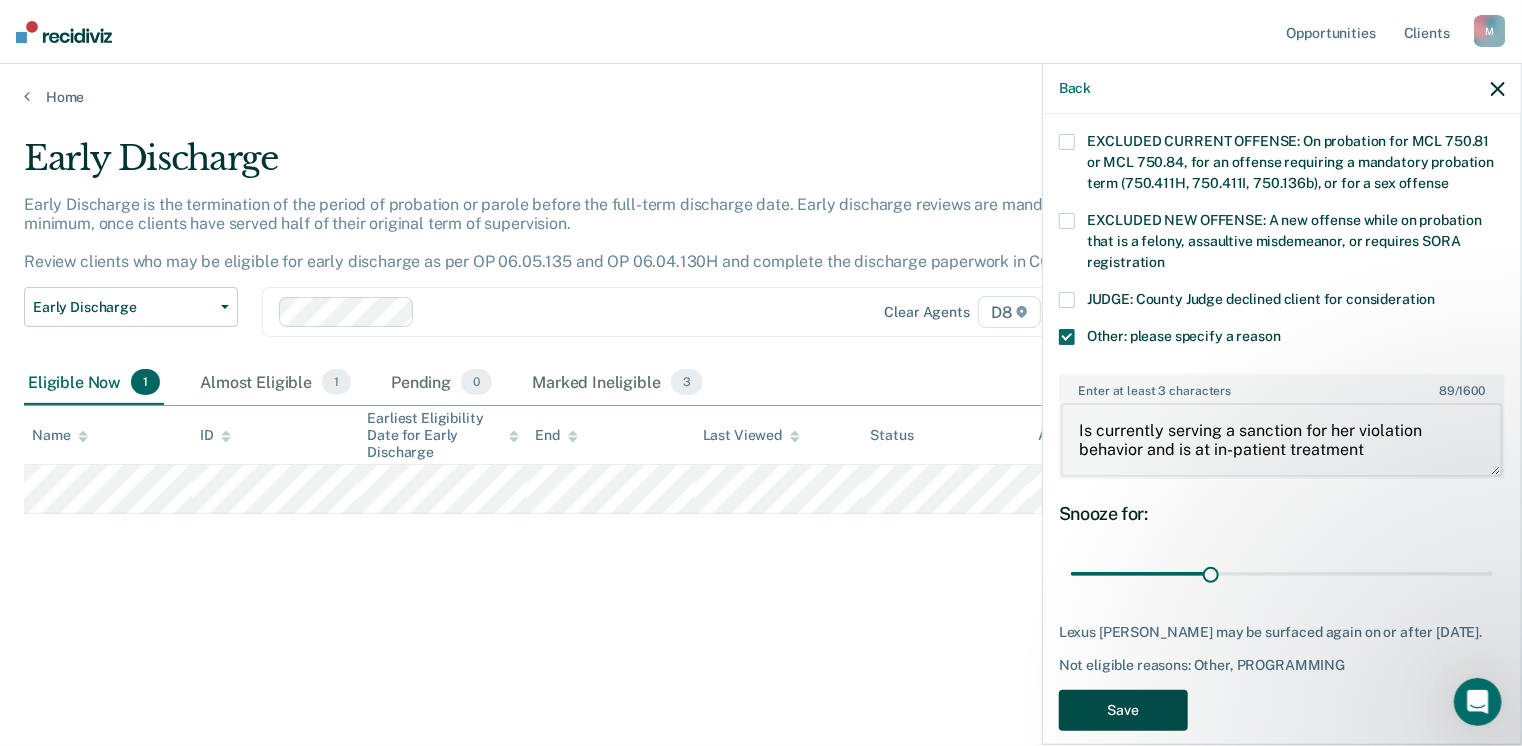 type on "Is currently serving a sanction for her violation behavior and is at in-patient treatment" 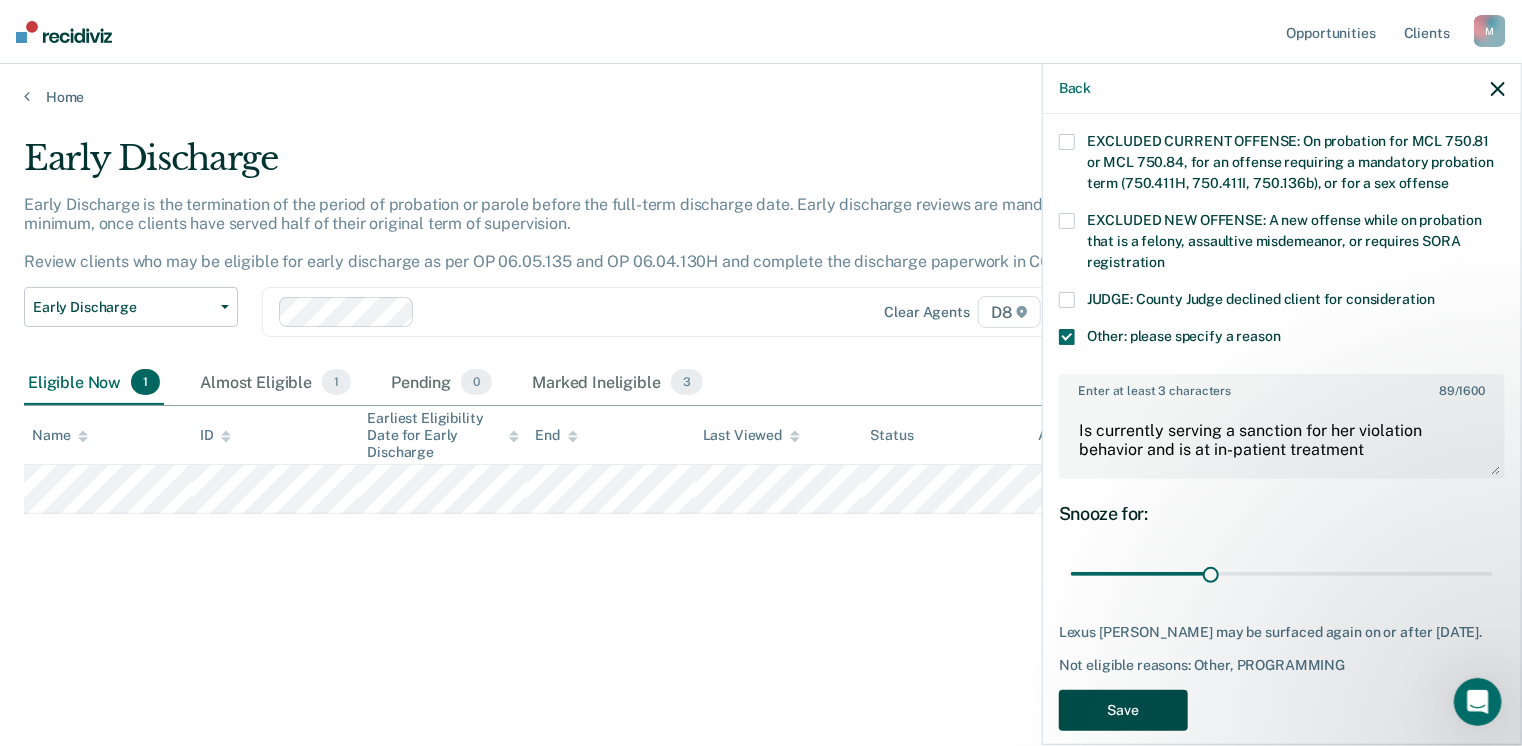 click on "Save" at bounding box center [1123, 710] 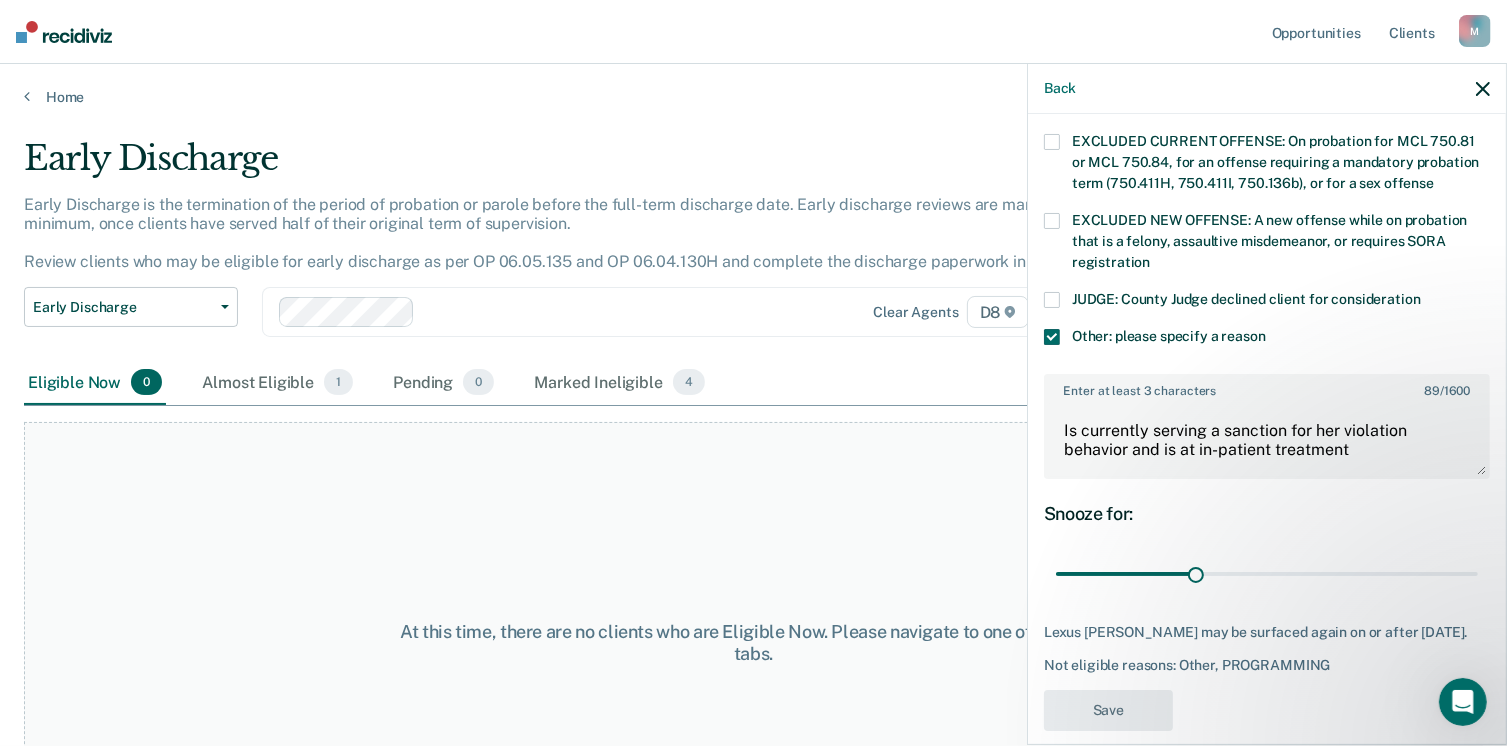 scroll, scrollTop: 589, scrollLeft: 0, axis: vertical 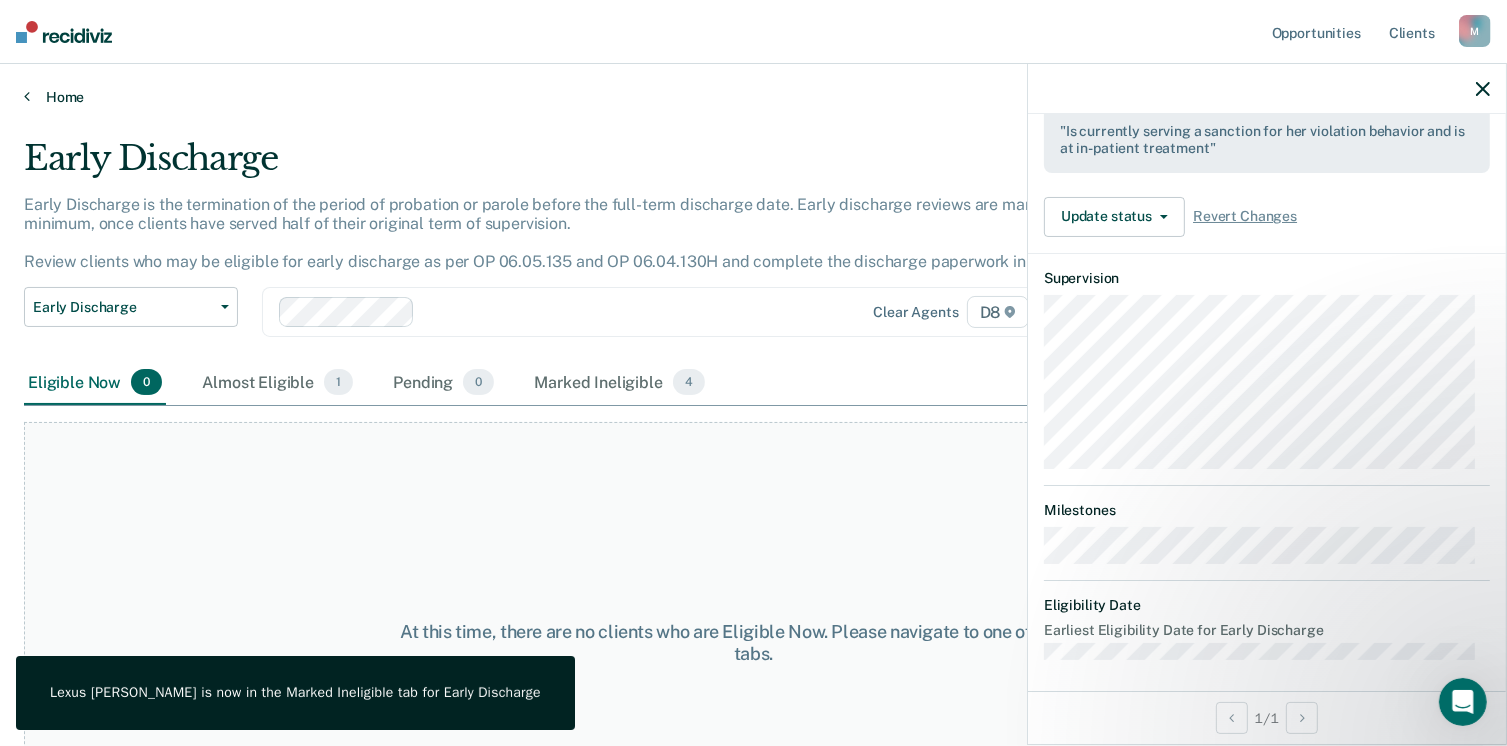 click on "Home" at bounding box center (753, 97) 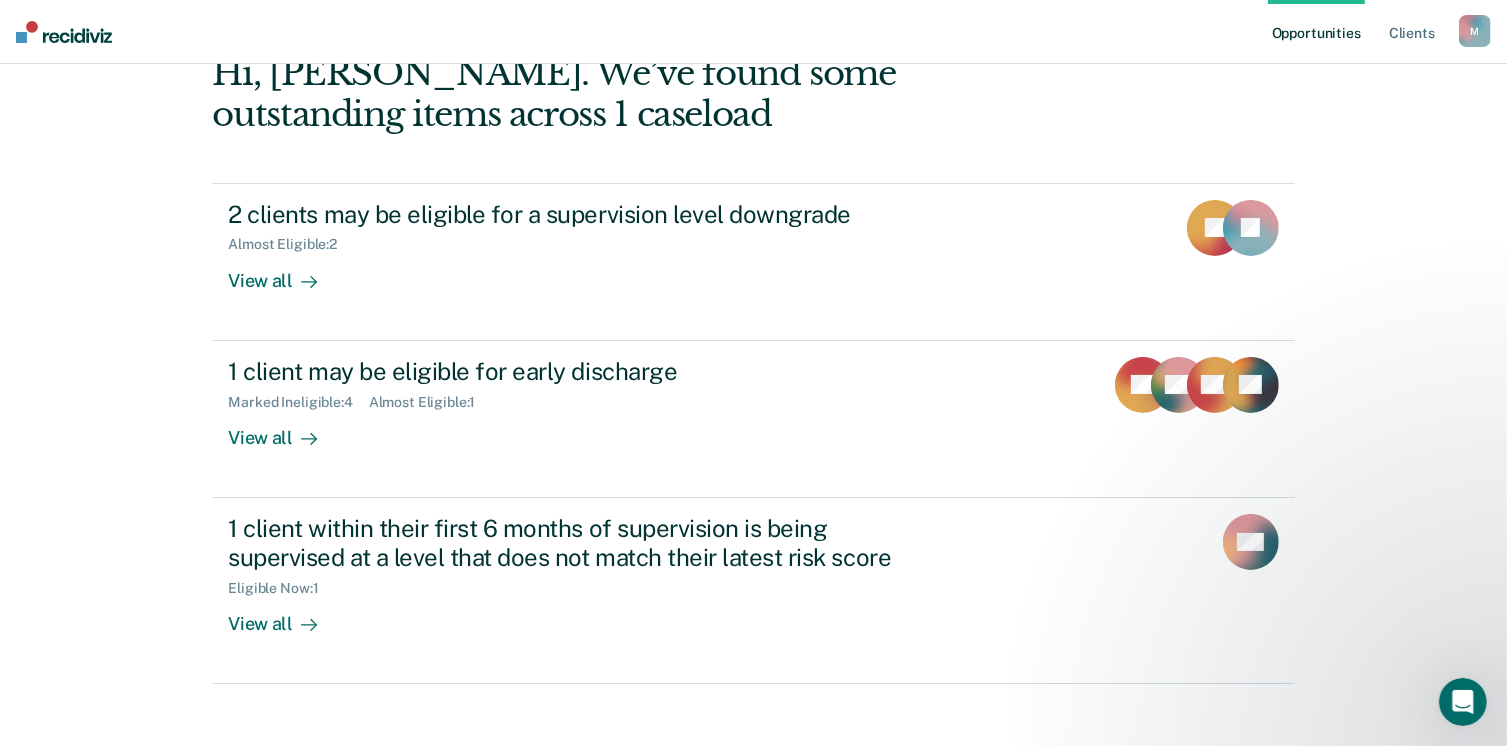 scroll, scrollTop: 133, scrollLeft: 0, axis: vertical 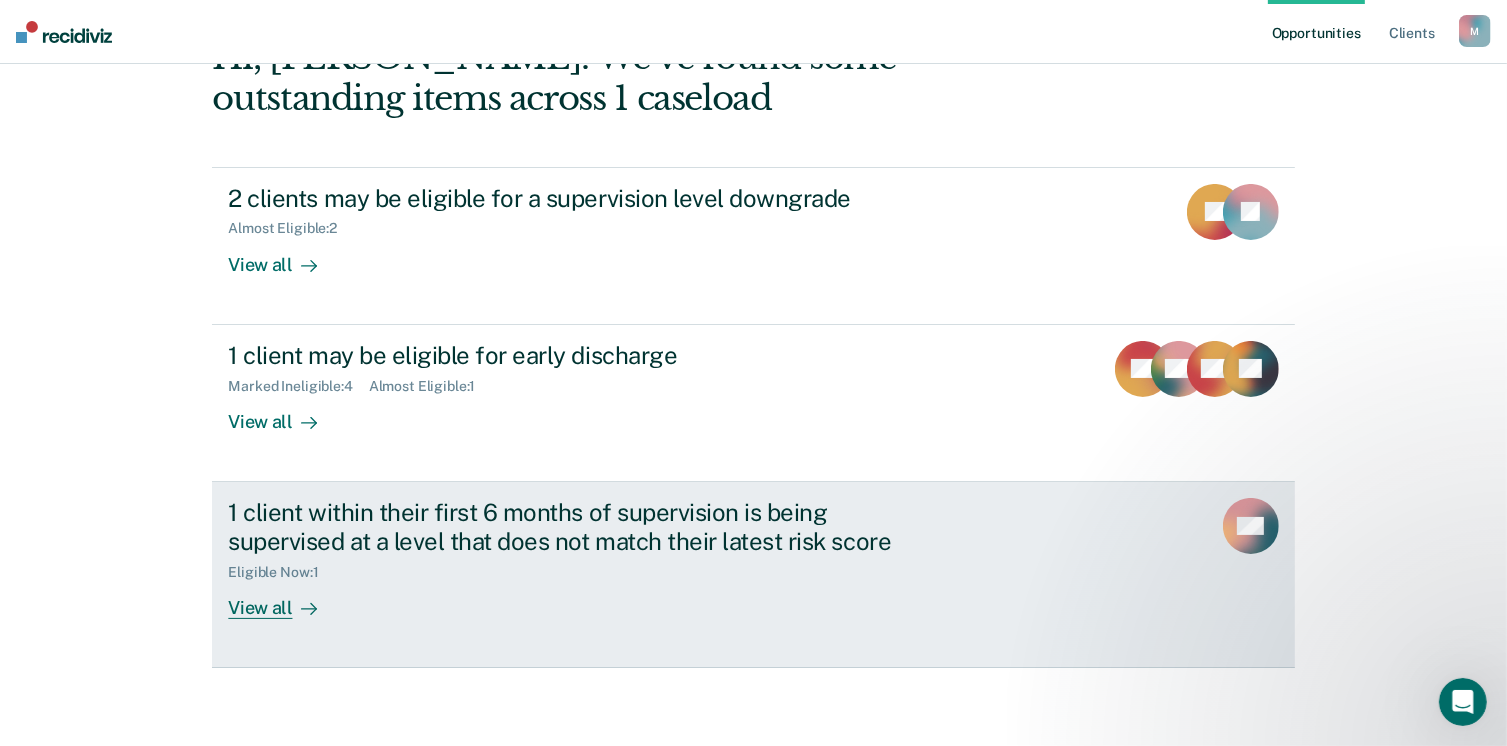 click on "View all" at bounding box center (284, 599) 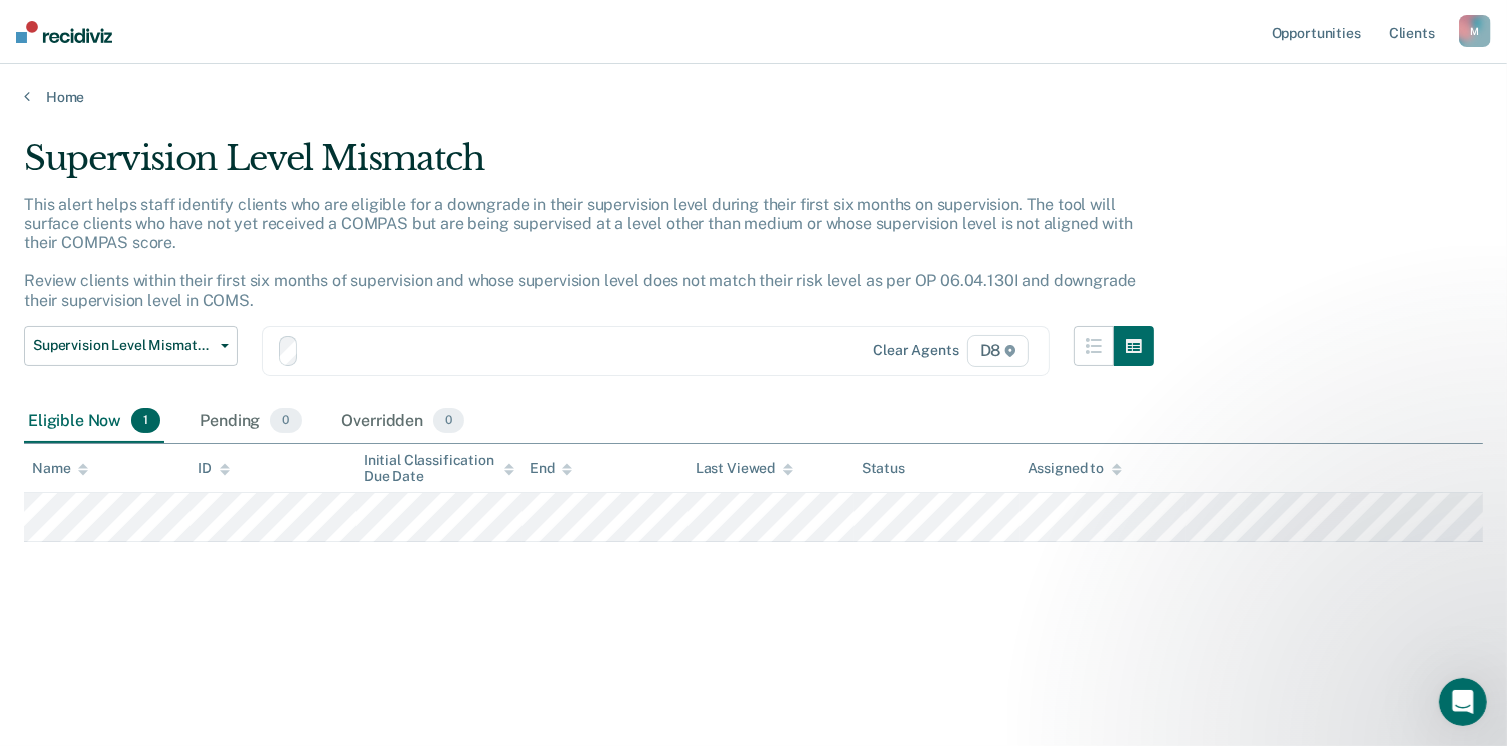 scroll, scrollTop: 0, scrollLeft: 0, axis: both 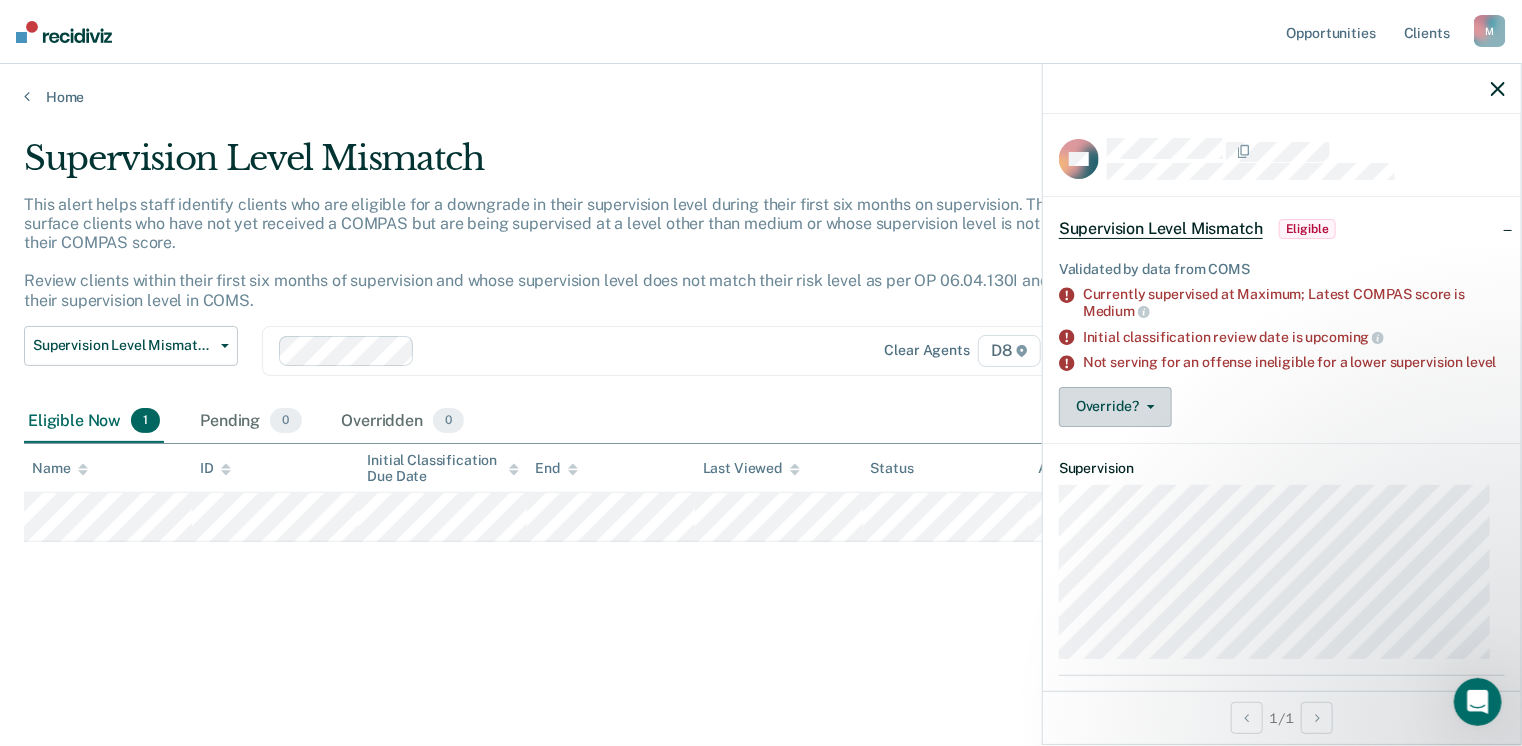 click on "Override?" at bounding box center (1115, 407) 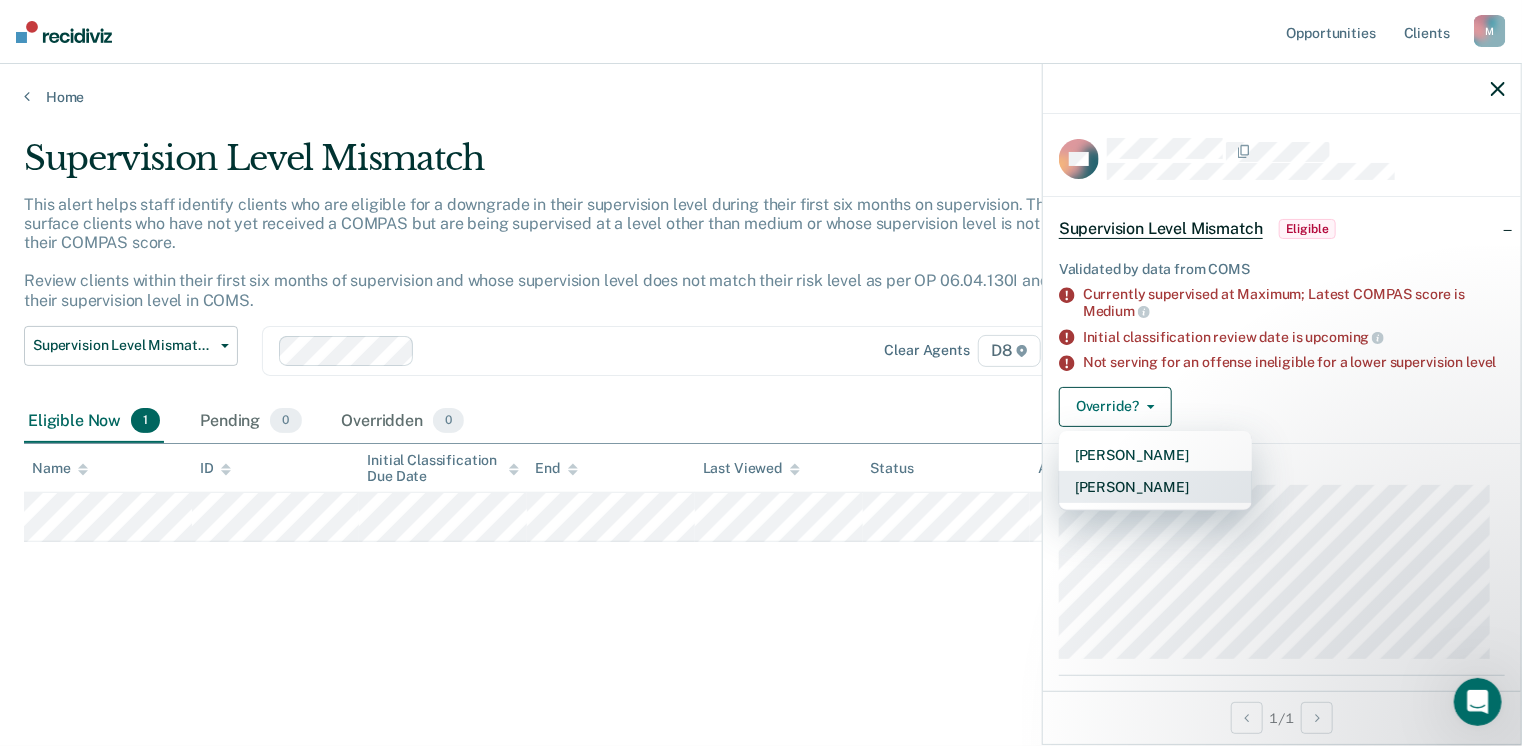 click on "[PERSON_NAME]" at bounding box center (1155, 487) 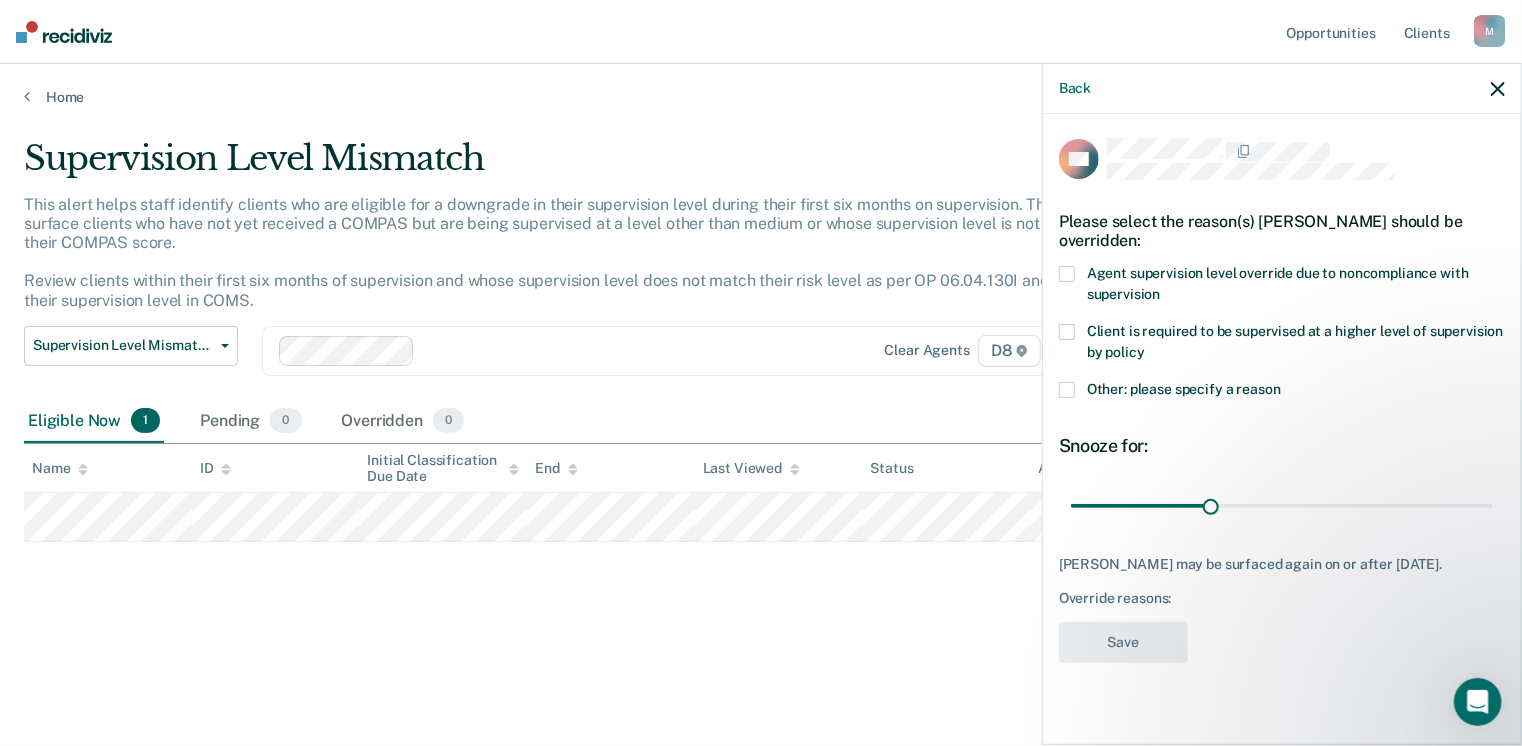 click at bounding box center (1067, 274) 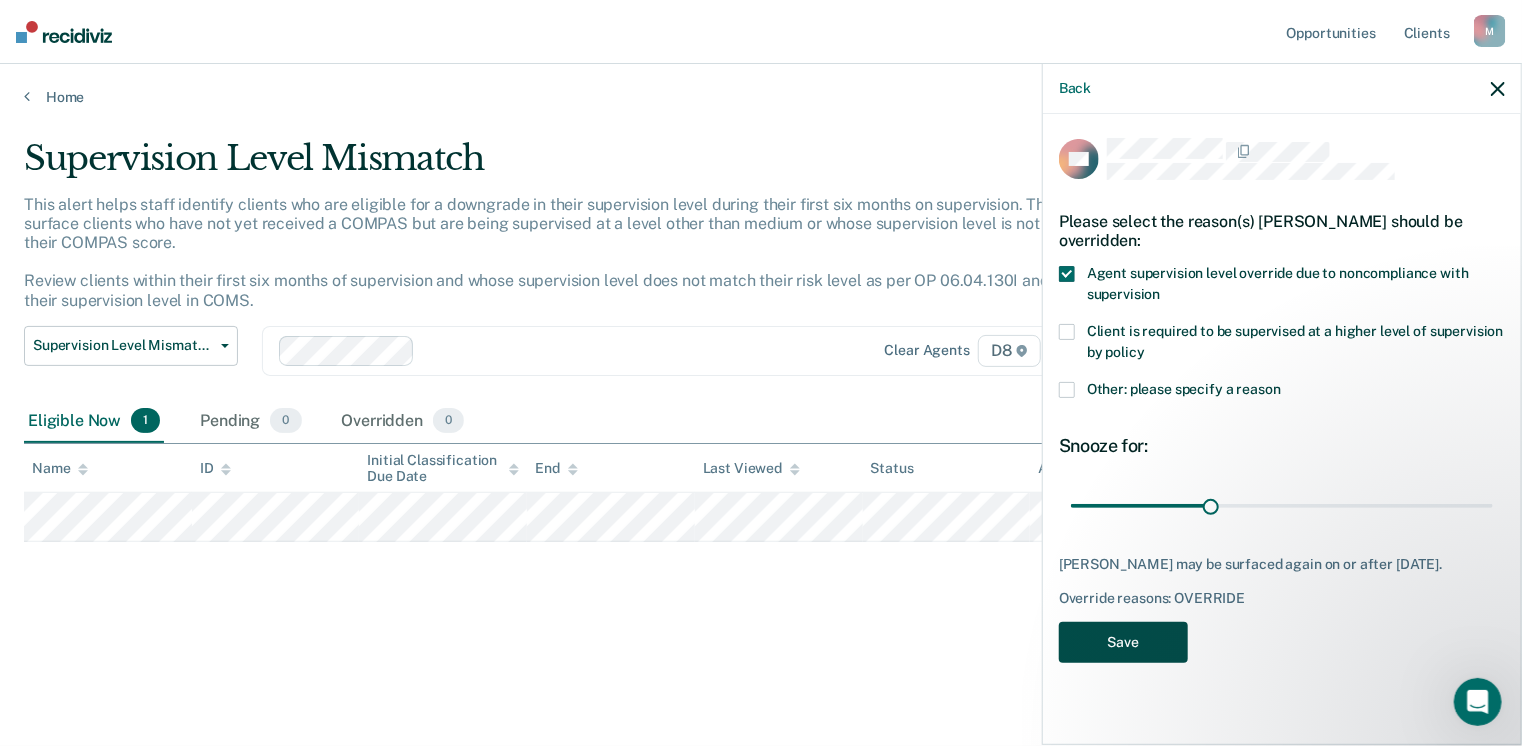 click on "Save" at bounding box center [1123, 642] 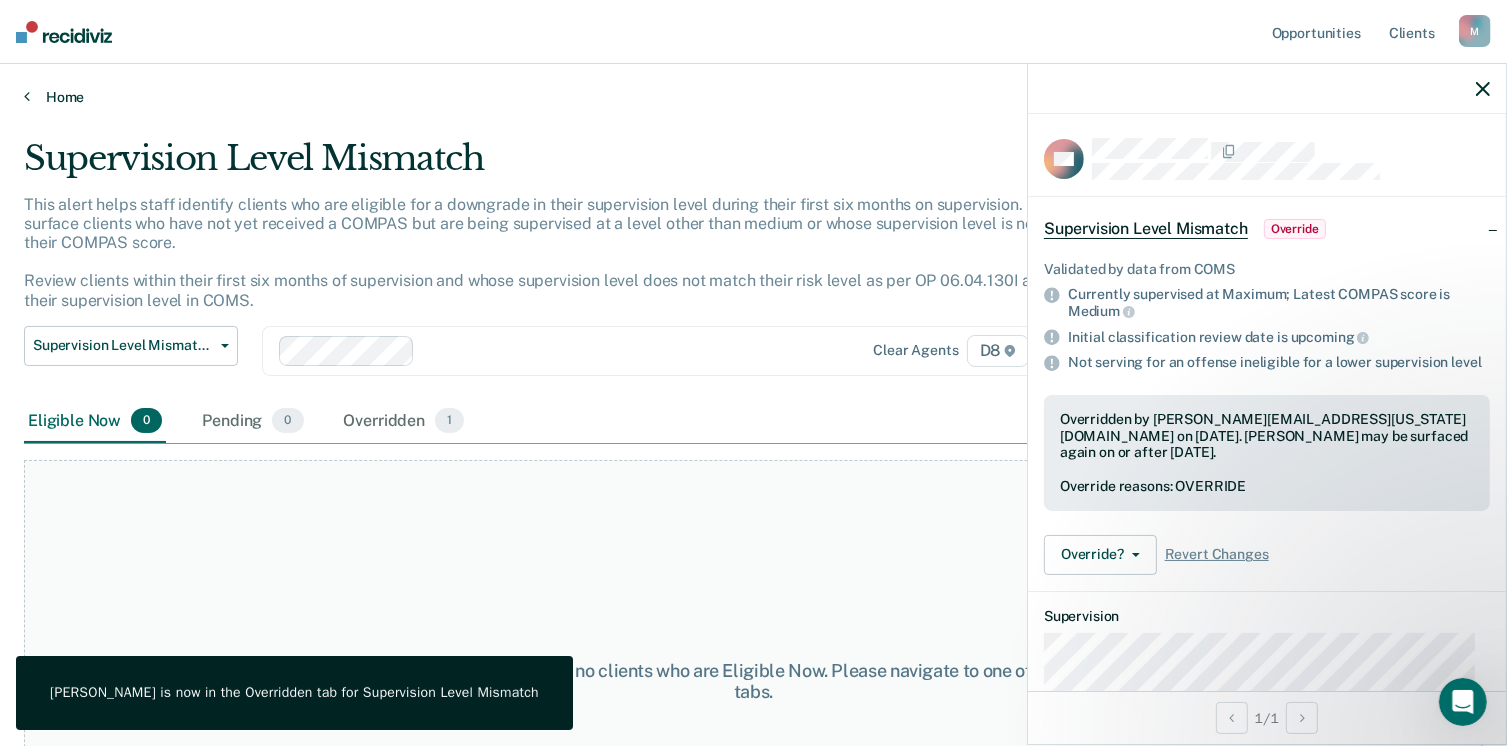 click on "Home" at bounding box center (753, 97) 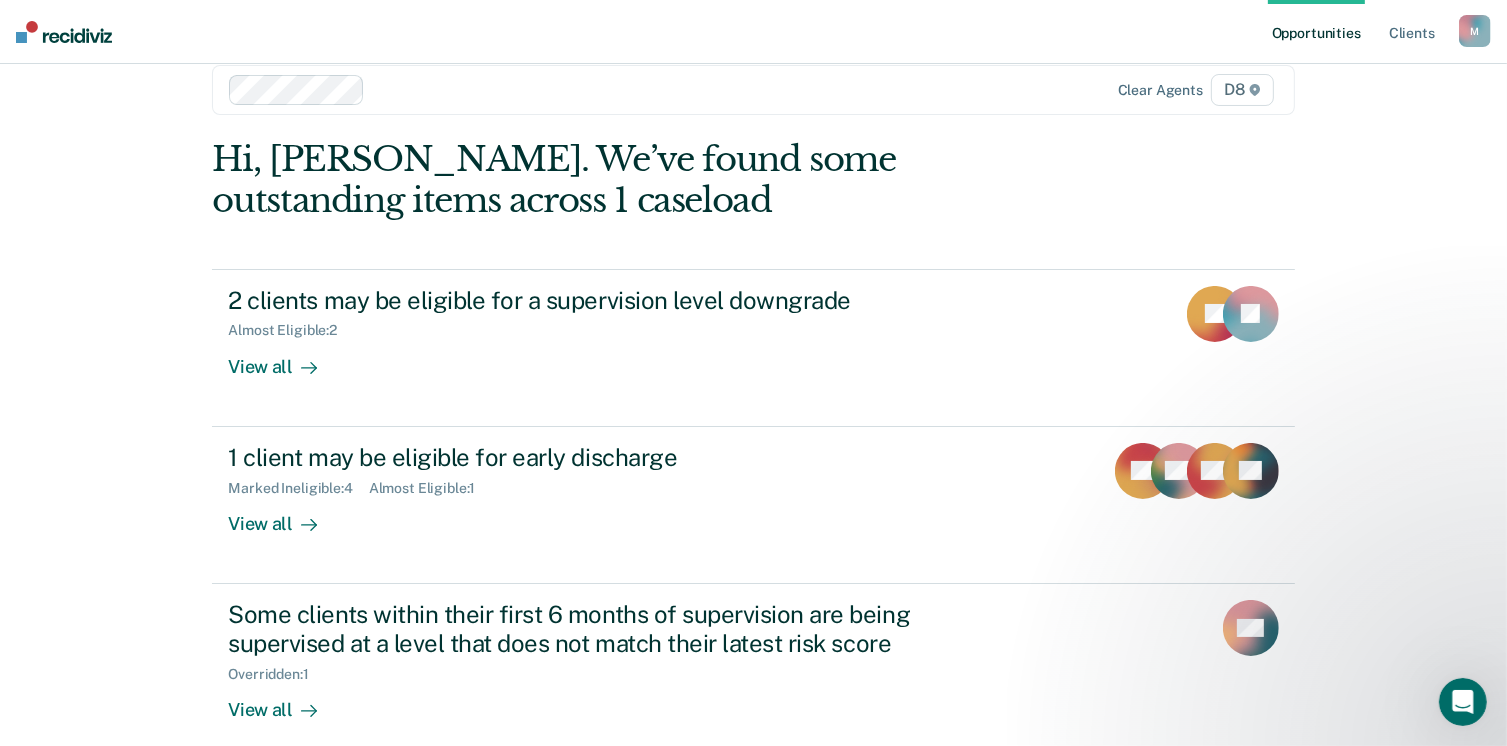 scroll, scrollTop: 0, scrollLeft: 0, axis: both 